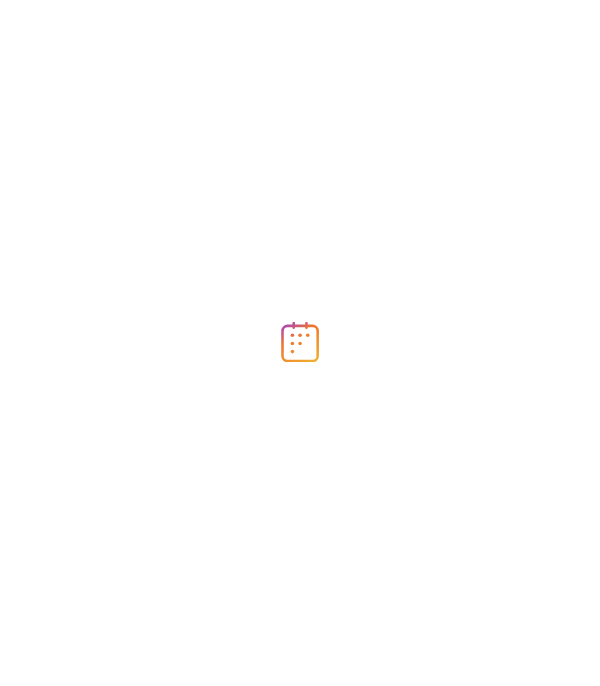 scroll, scrollTop: 0, scrollLeft: 0, axis: both 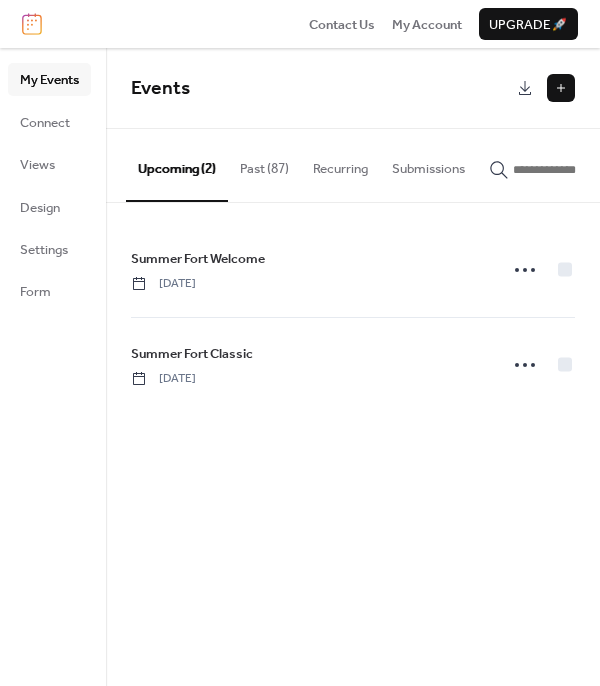 click at bounding box center [561, 88] 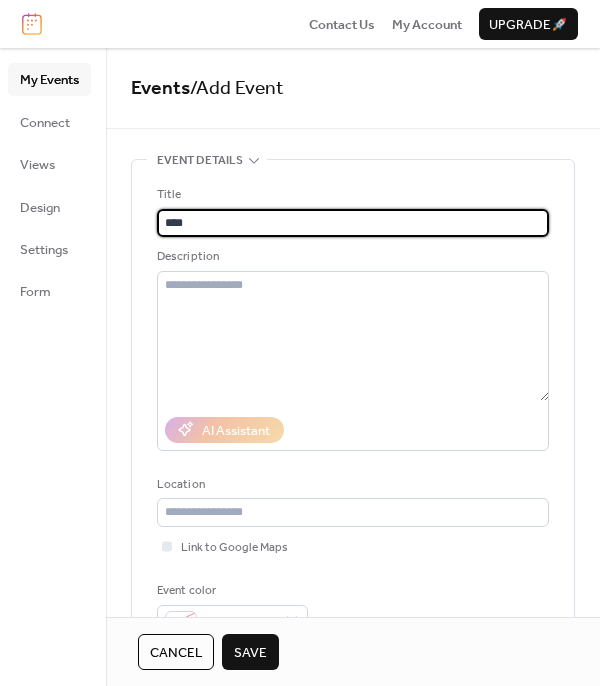 type on "*******" 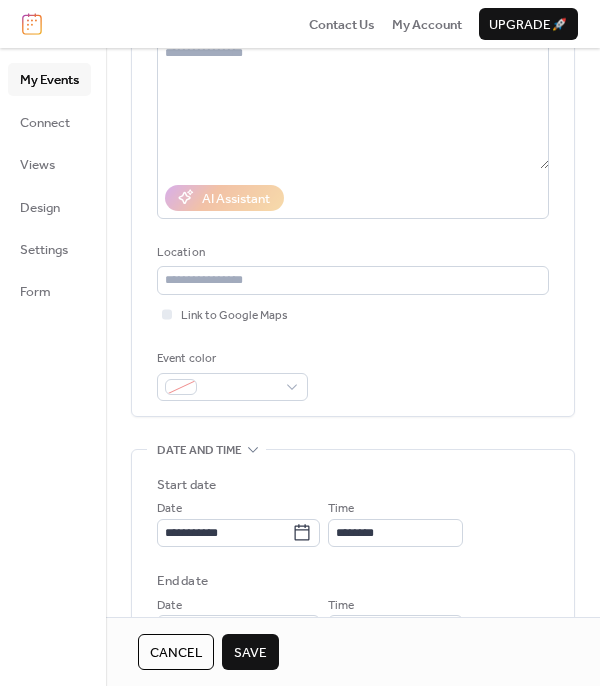 scroll, scrollTop: 328, scrollLeft: 0, axis: vertical 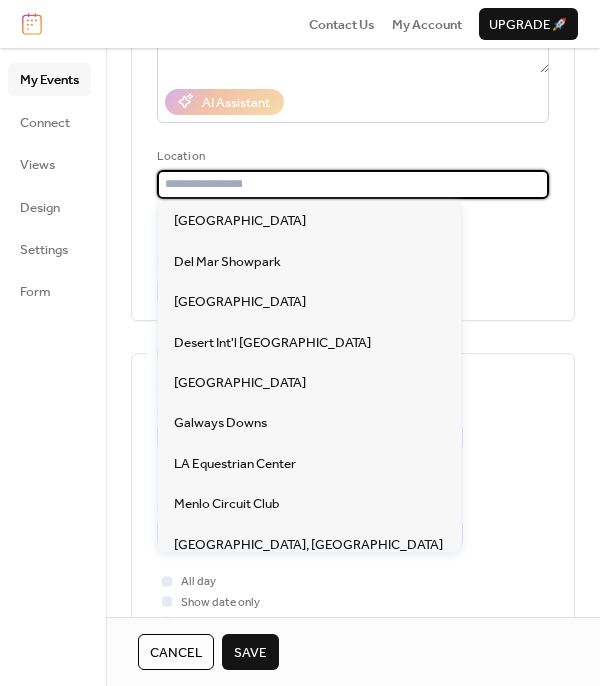 click at bounding box center [353, 184] 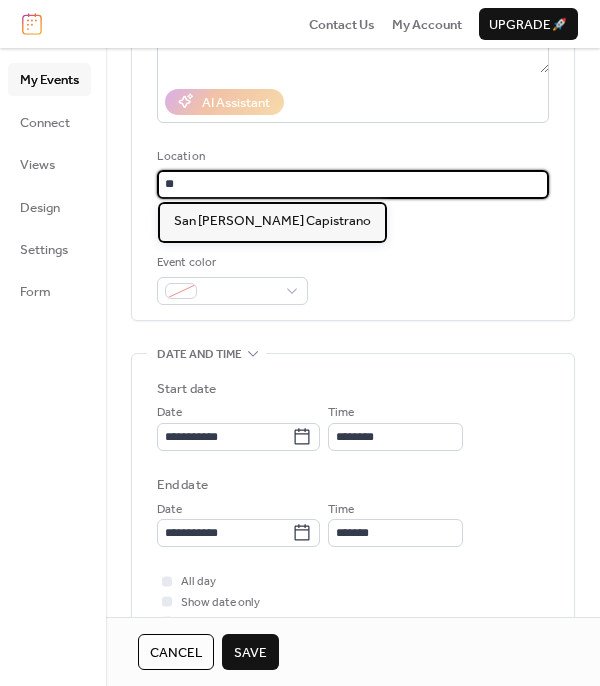 click on "San [PERSON_NAME] Capistrano" at bounding box center [272, 221] 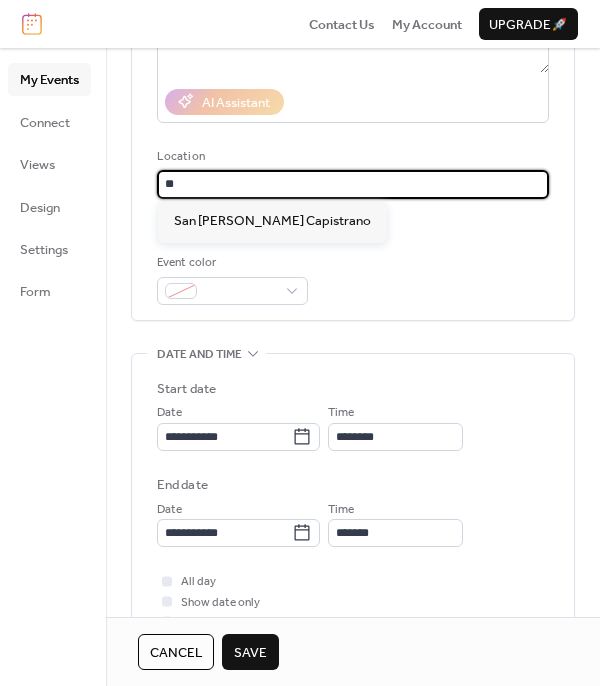 type on "**********" 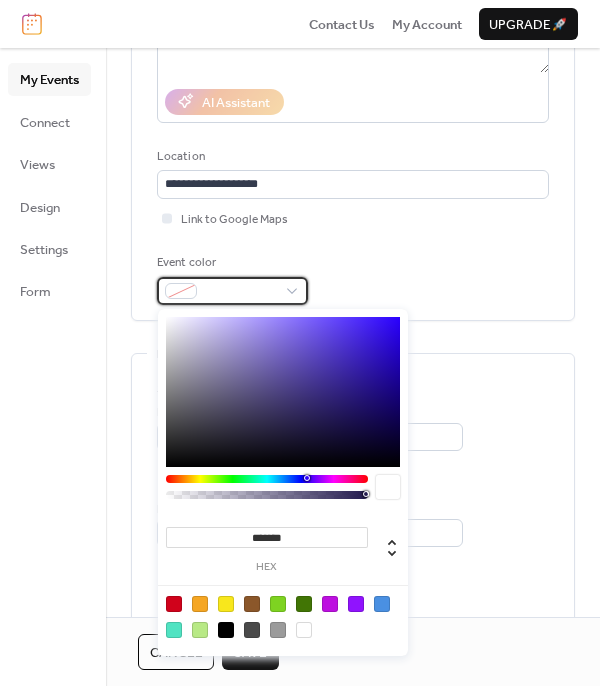 click at bounding box center (232, 291) 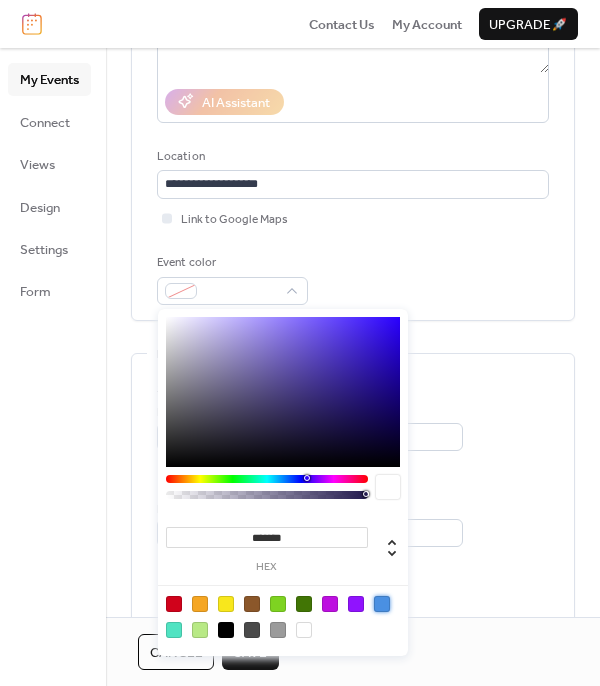 click at bounding box center [382, 604] 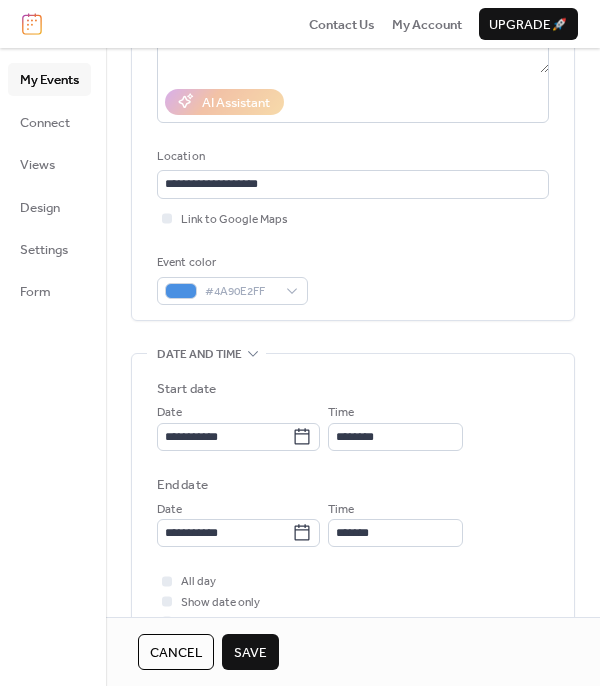 click on "My Events Connect Views Design Settings Form" at bounding box center [53, 367] 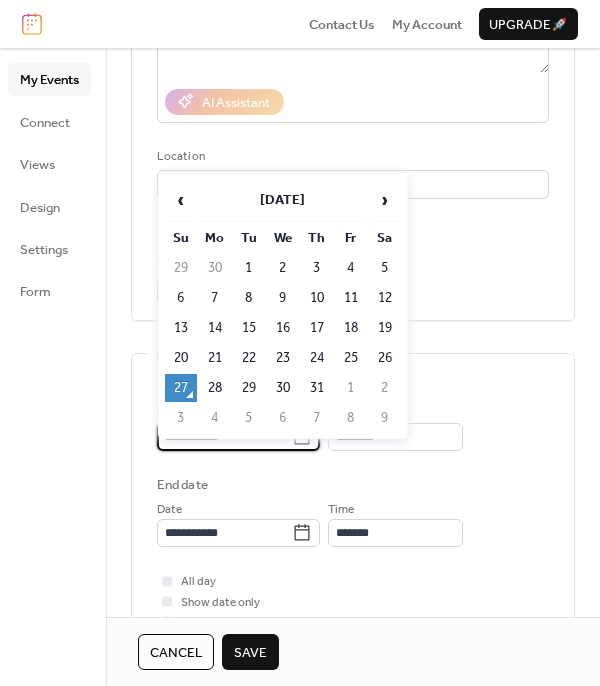 click on "**********" at bounding box center (300, 343) 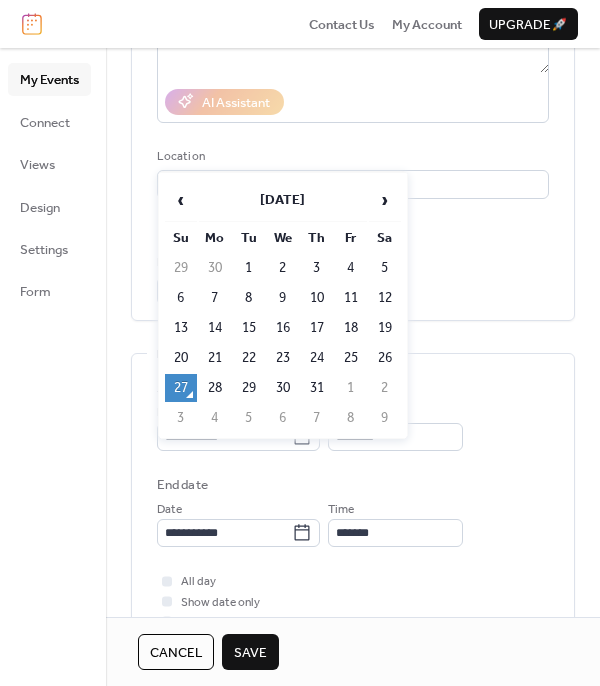 click on "›" at bounding box center (385, 200) 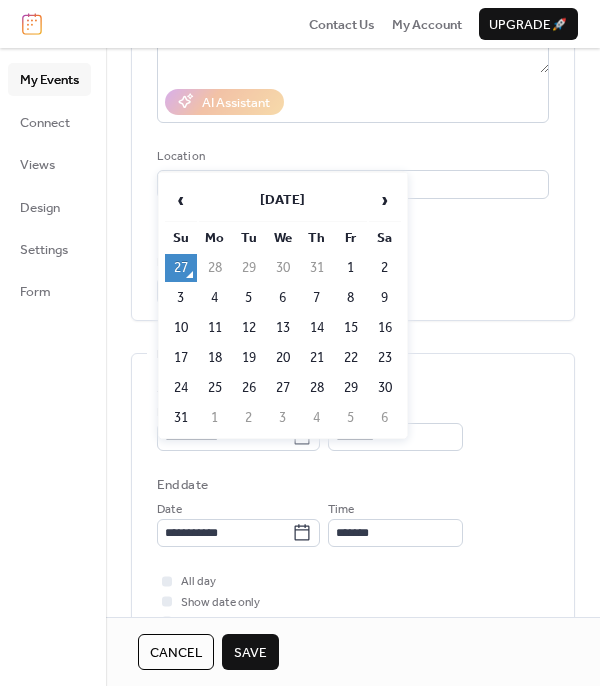 click on "›" at bounding box center [385, 200] 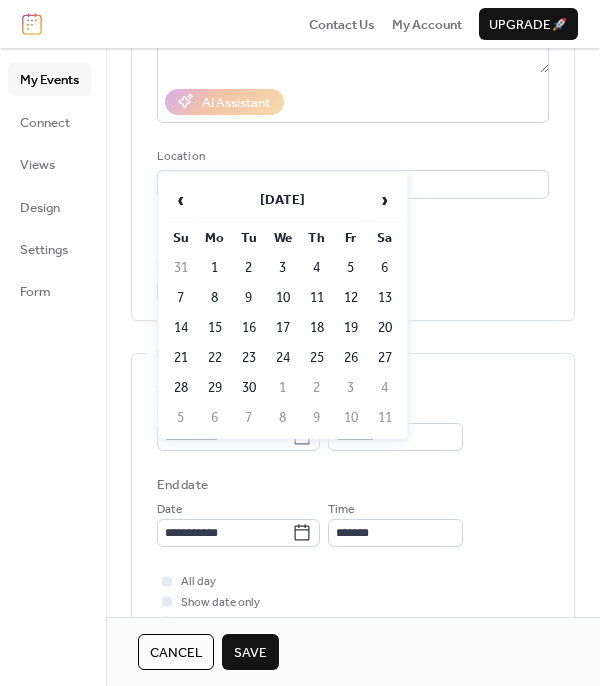 click on "›" at bounding box center [385, 200] 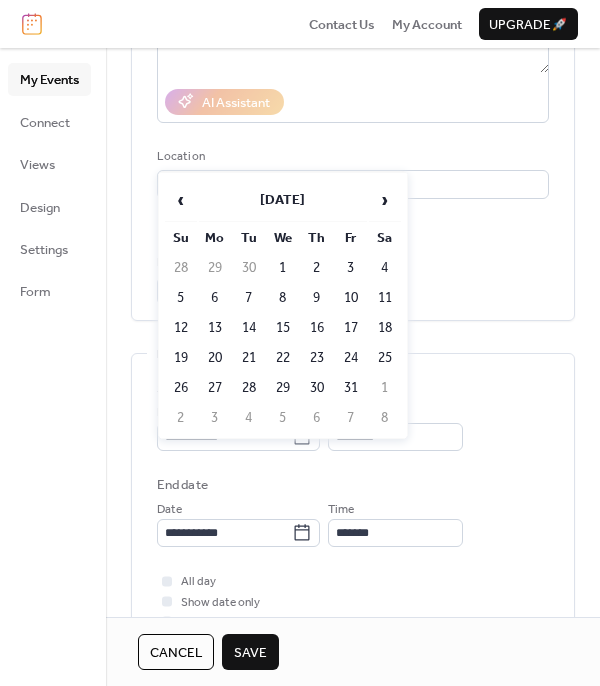 click on "‹" at bounding box center (181, 200) 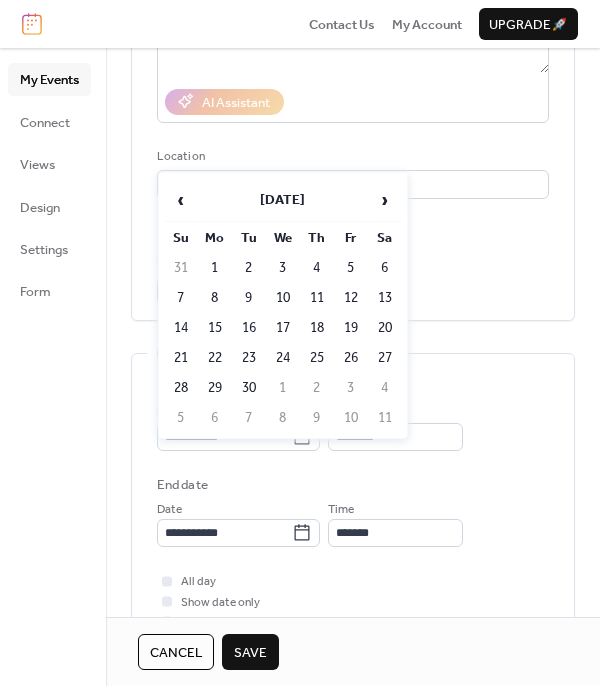 click on "17" at bounding box center (283, 328) 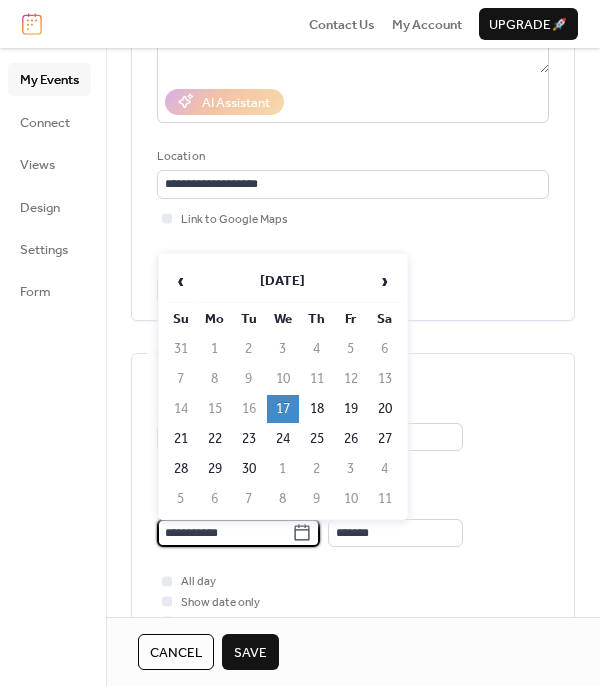 click on "**********" at bounding box center [224, 533] 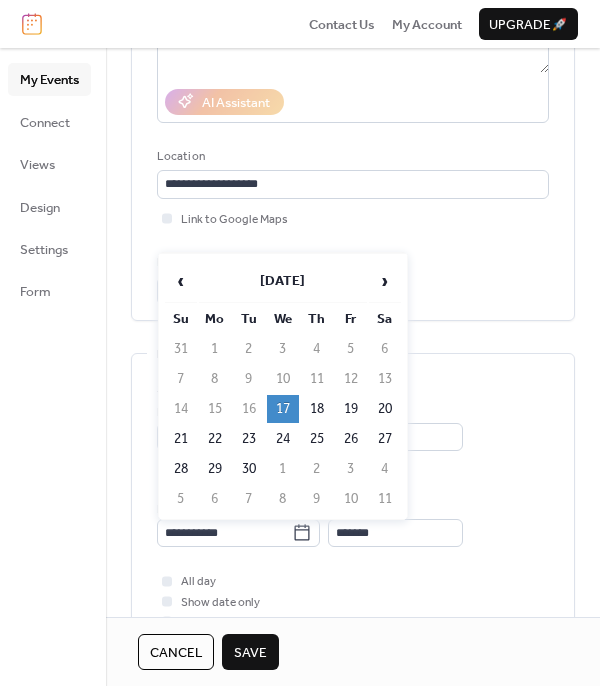 click on "21" at bounding box center (181, 439) 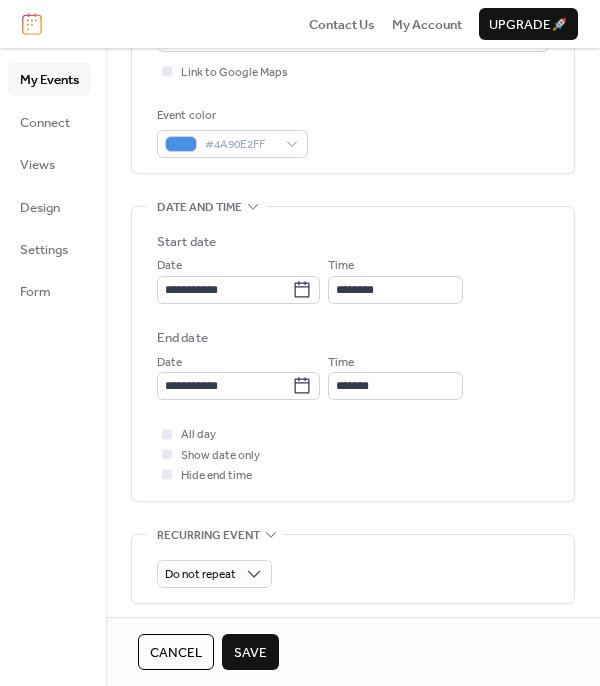 scroll, scrollTop: 476, scrollLeft: 0, axis: vertical 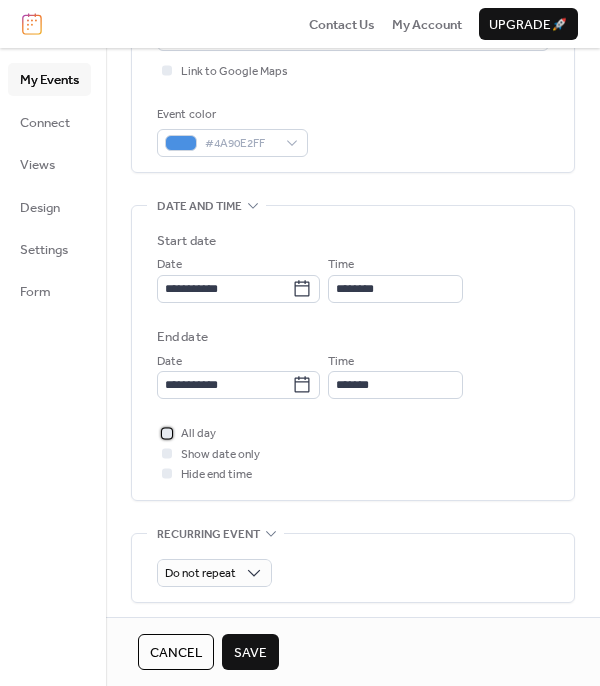 click at bounding box center [167, 433] 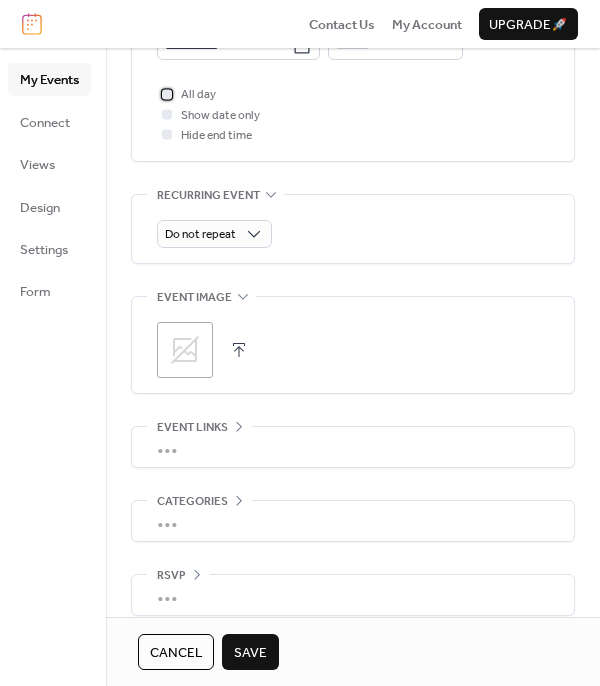 scroll, scrollTop: 816, scrollLeft: 0, axis: vertical 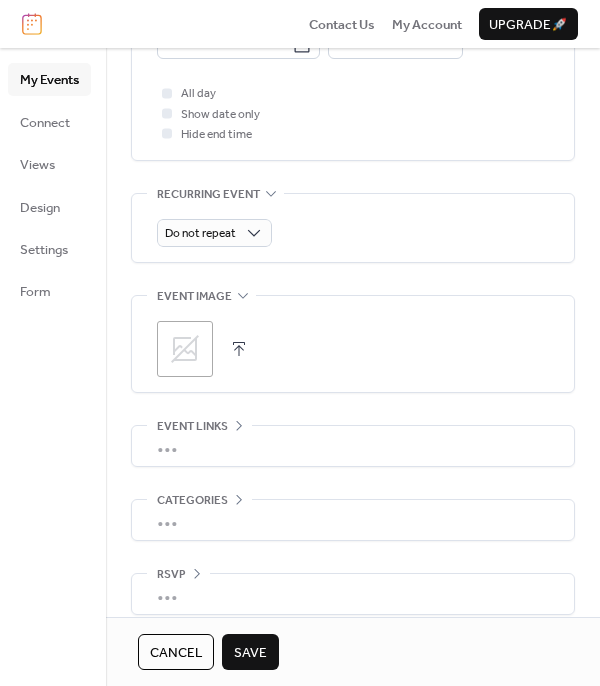 click on "•••" at bounding box center (353, 446) 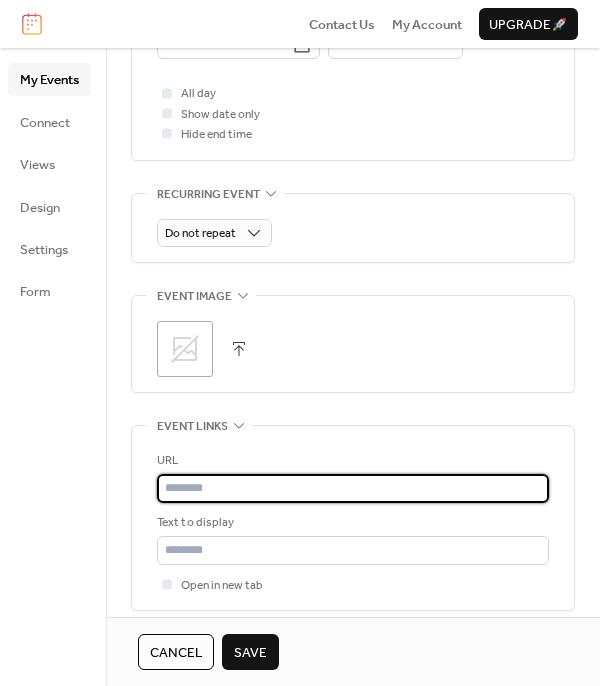 click at bounding box center (353, 488) 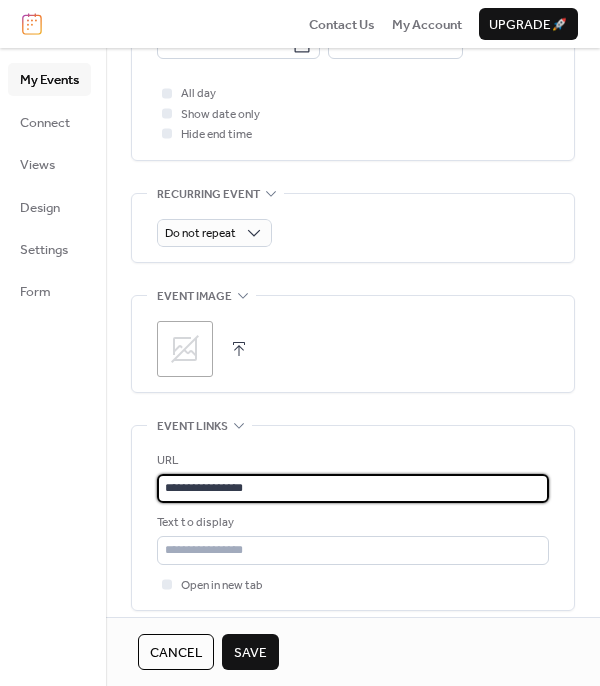 scroll, scrollTop: 976, scrollLeft: 0, axis: vertical 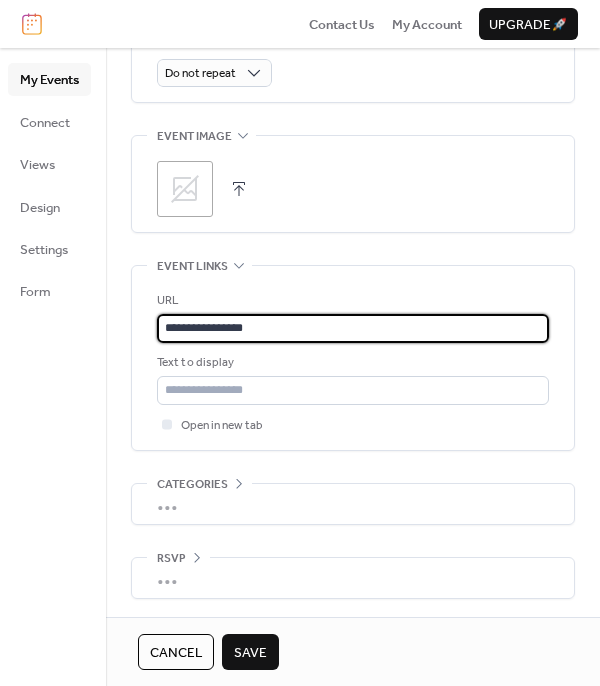 type on "**********" 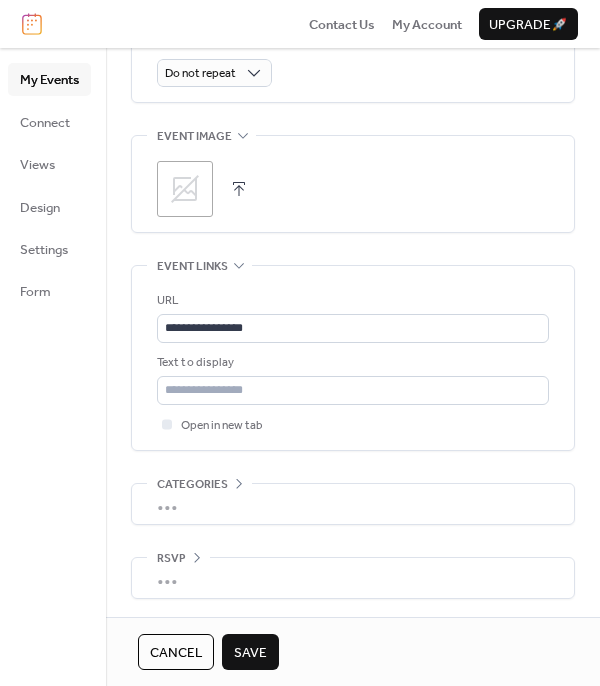 click on "Save" at bounding box center [250, 653] 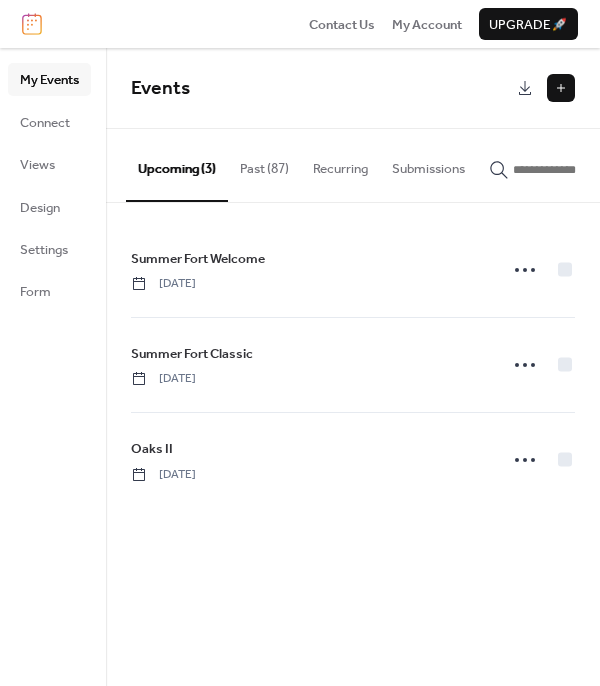 click at bounding box center [561, 88] 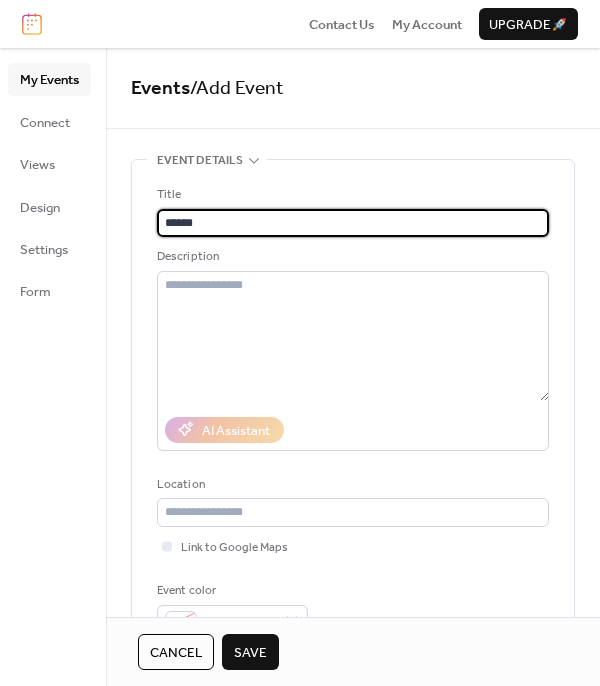 type on "******" 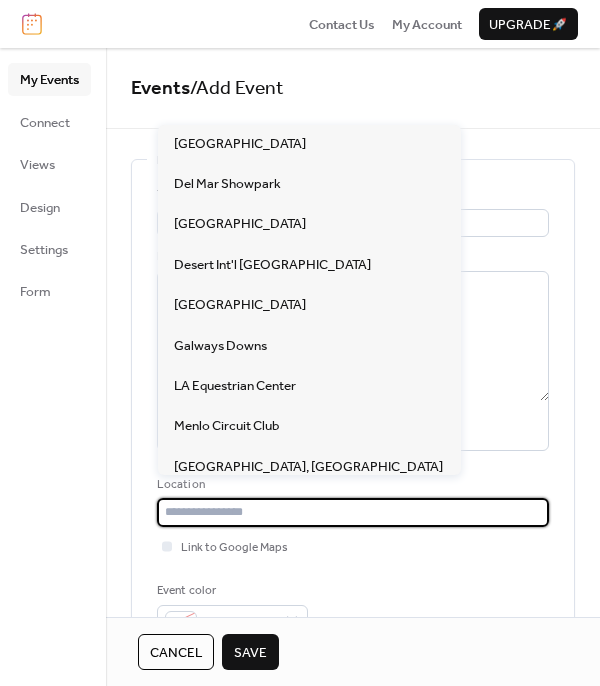 click at bounding box center [353, 512] 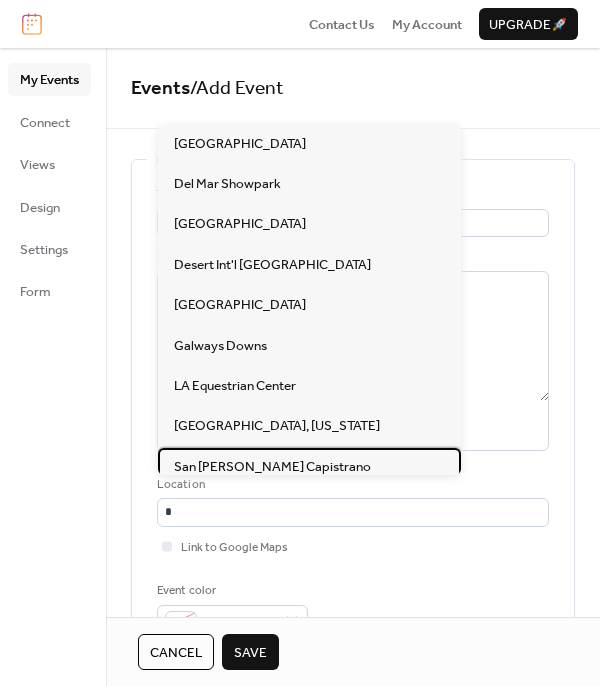 click on "San [PERSON_NAME] Capistrano" at bounding box center (272, 467) 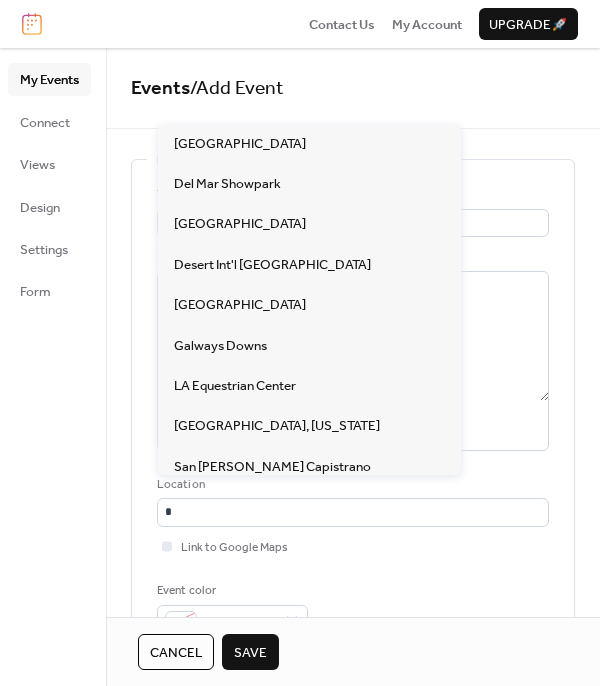 type on "**********" 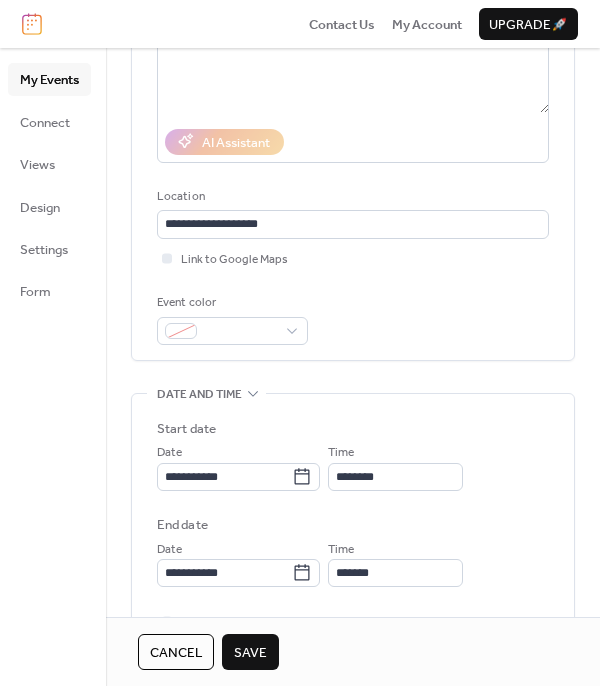 scroll, scrollTop: 338, scrollLeft: 0, axis: vertical 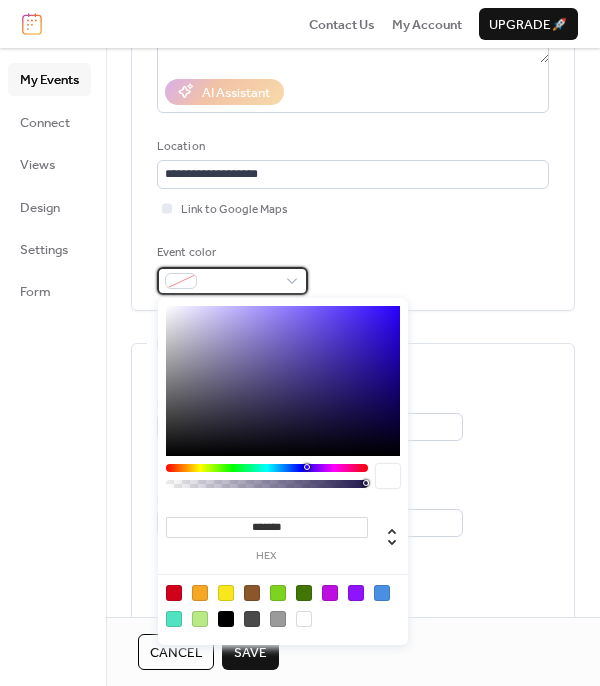 click at bounding box center [232, 281] 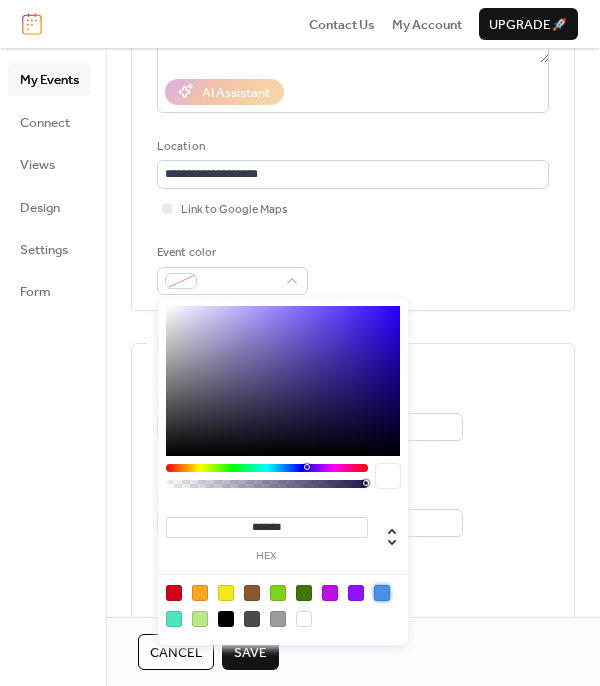 click at bounding box center (382, 593) 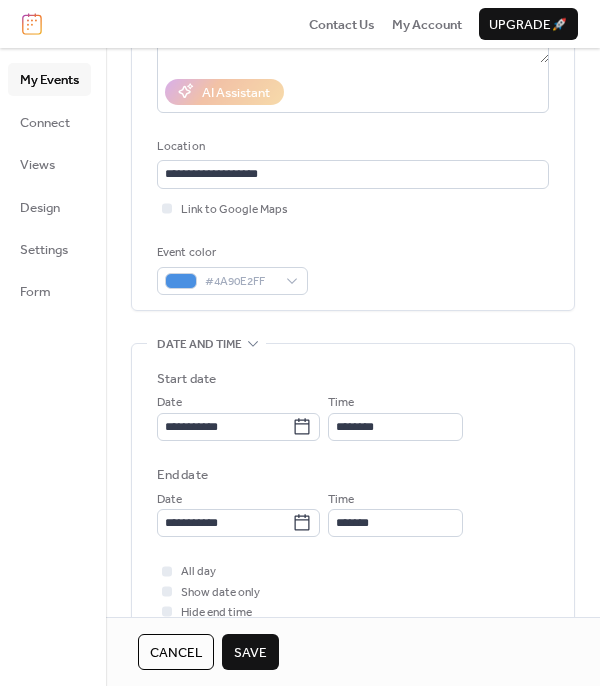 click on "**********" at bounding box center (353, 453) 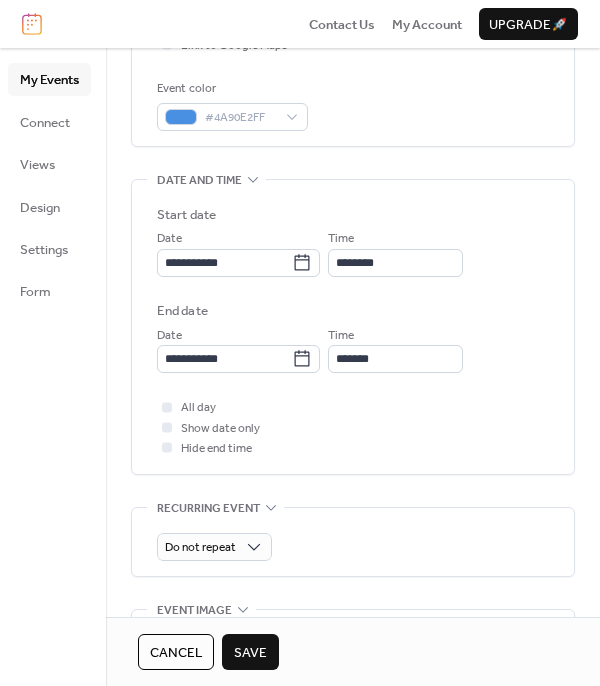 scroll, scrollTop: 506, scrollLeft: 0, axis: vertical 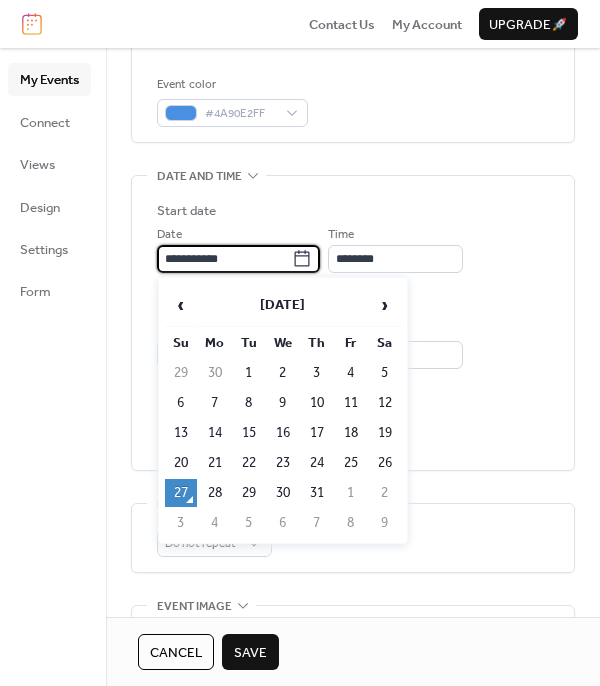 click on "**********" at bounding box center [224, 259] 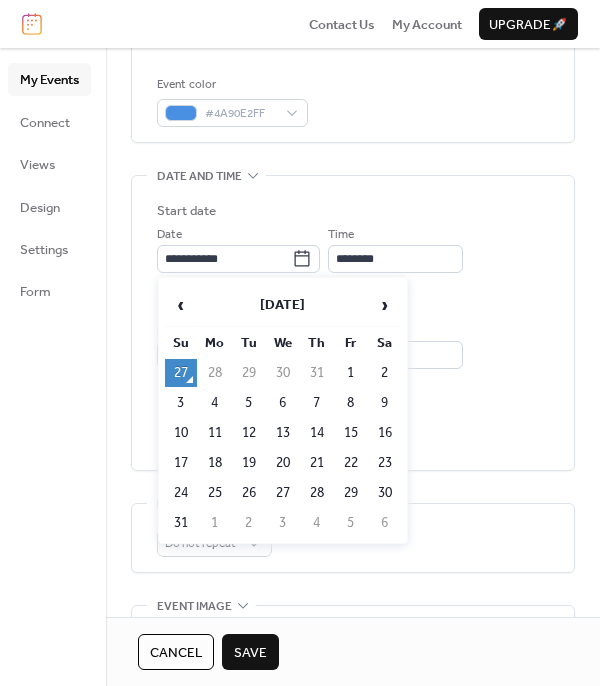 click on "›" at bounding box center (385, 305) 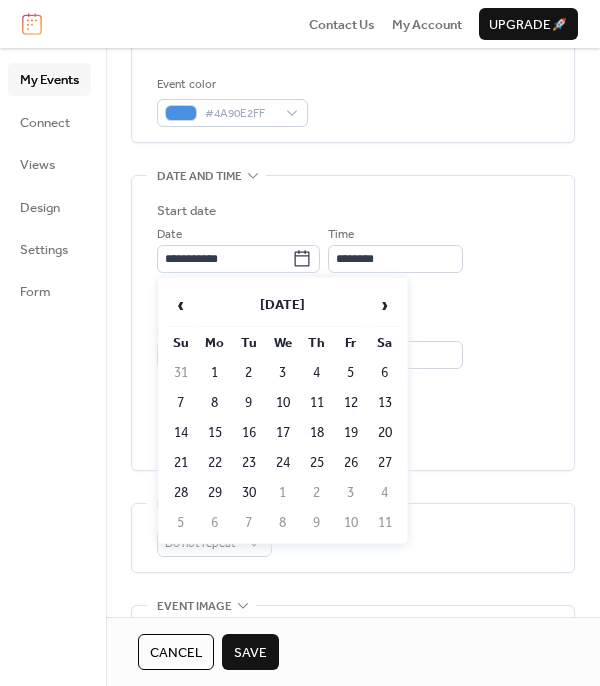 click on "10" at bounding box center [283, 403] 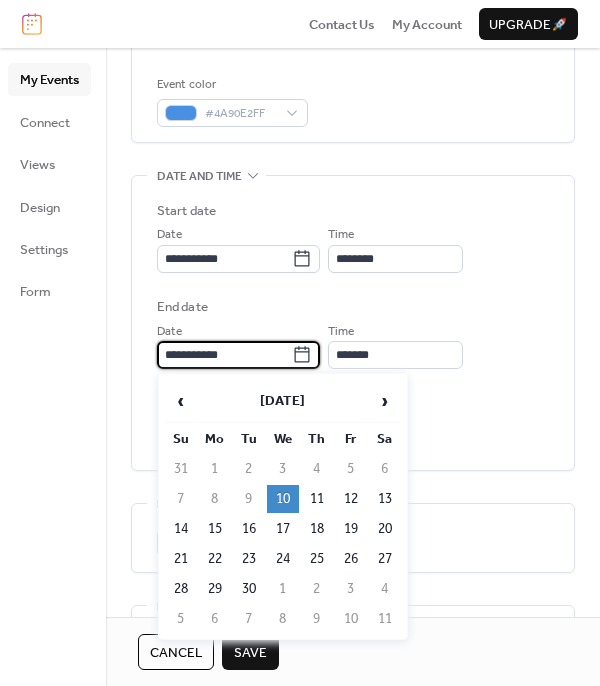 click on "**********" at bounding box center [224, 355] 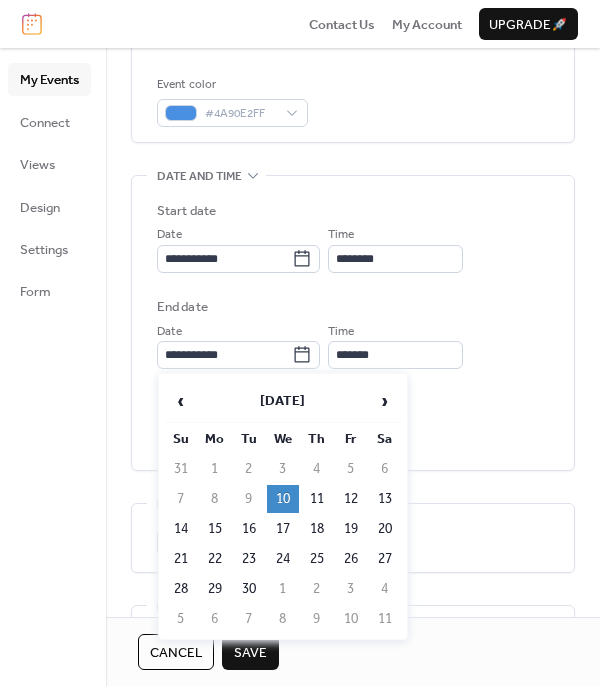click on "14" at bounding box center [181, 529] 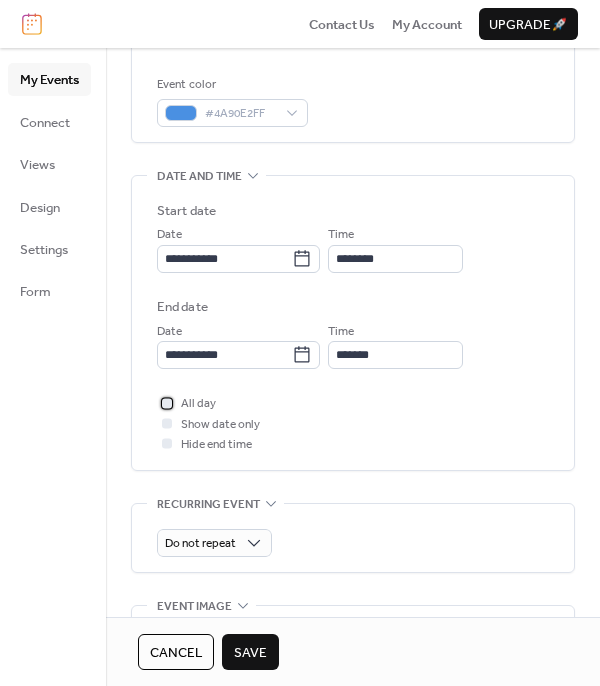 click at bounding box center (167, 403) 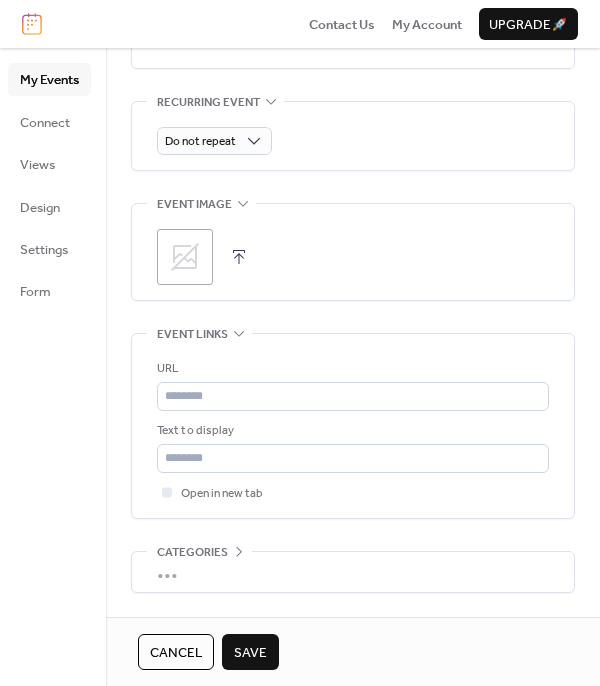scroll, scrollTop: 911, scrollLeft: 0, axis: vertical 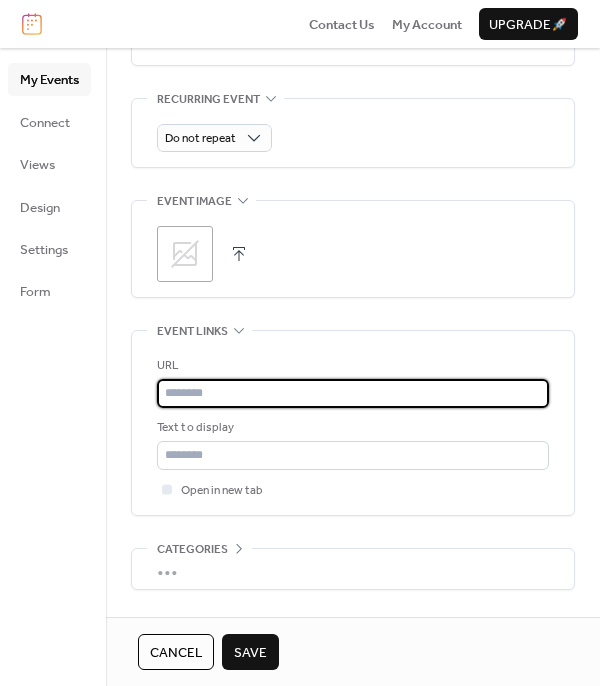 click at bounding box center [353, 393] 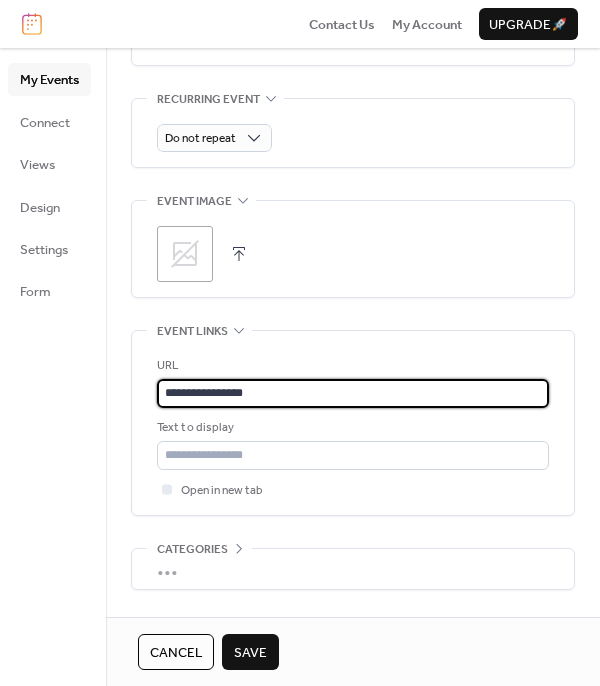 scroll, scrollTop: 976, scrollLeft: 0, axis: vertical 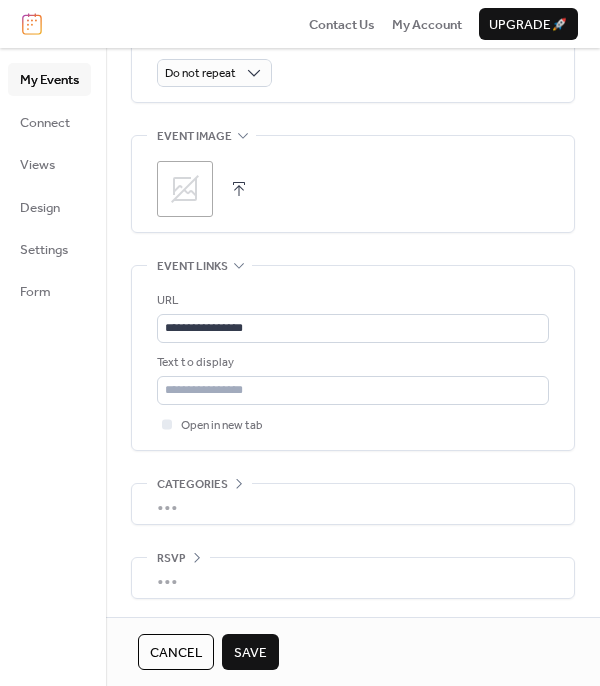 click on "Save" at bounding box center (250, 653) 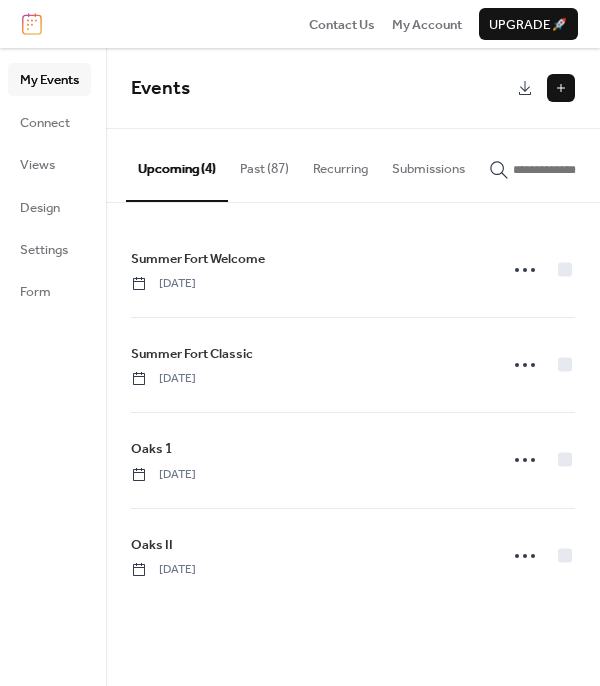 click at bounding box center (561, 88) 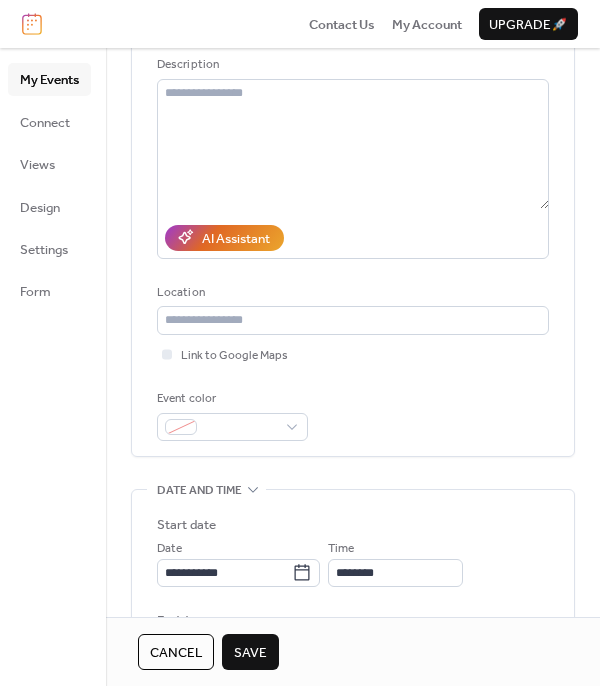 scroll, scrollTop: 220, scrollLeft: 0, axis: vertical 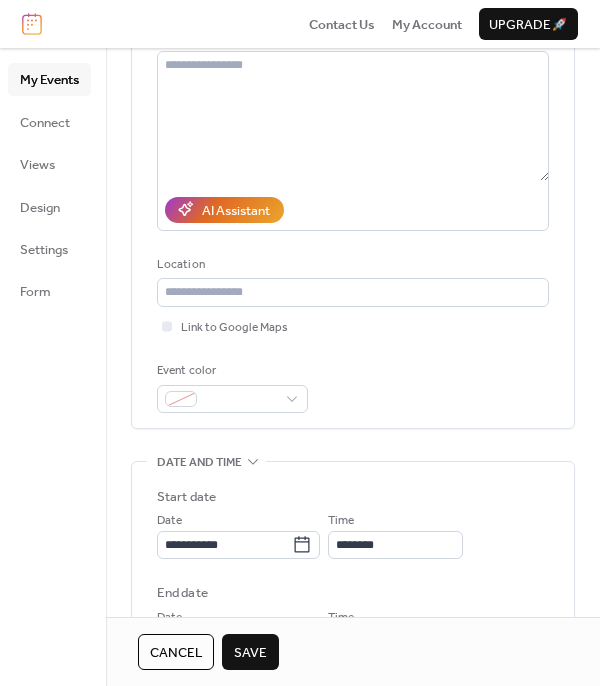 type on "**********" 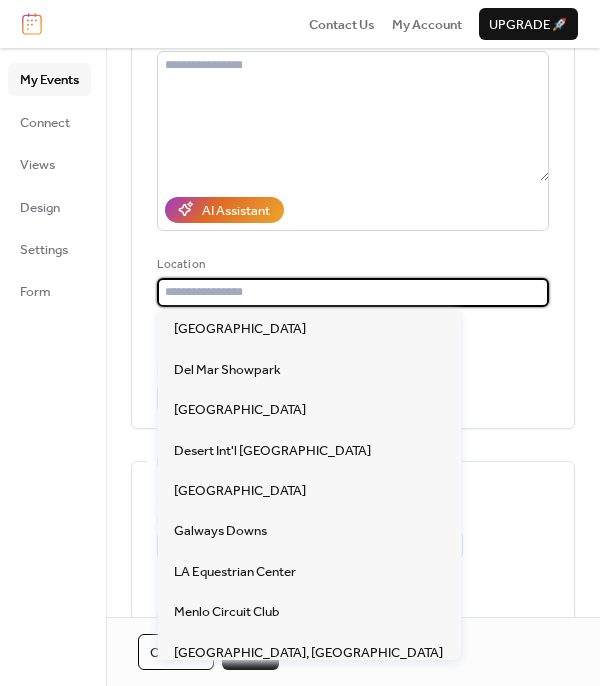 click at bounding box center (353, 292) 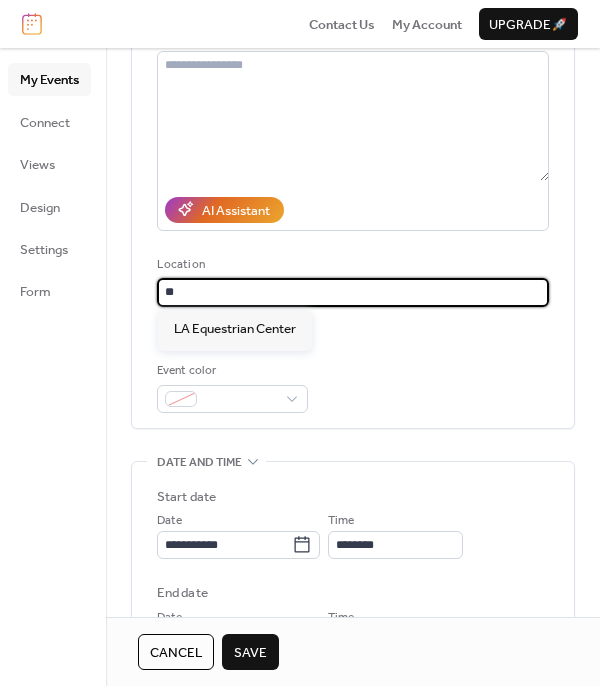 type on "*" 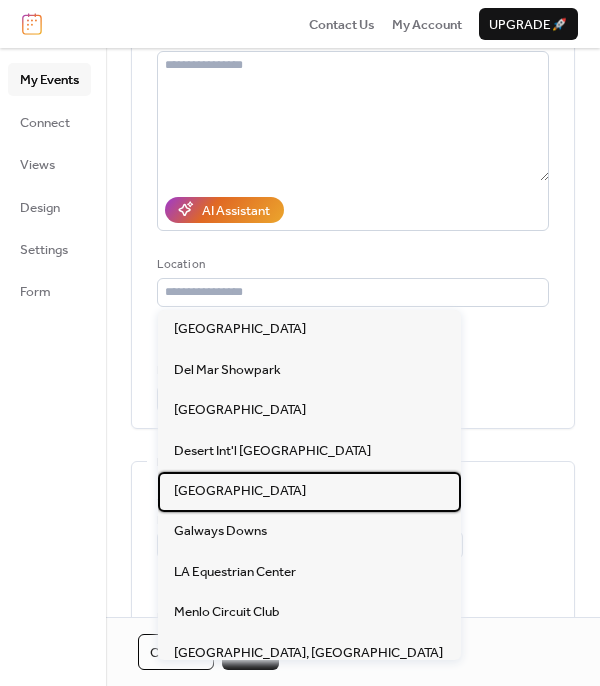click on "[GEOGRAPHIC_DATA]" at bounding box center (240, 491) 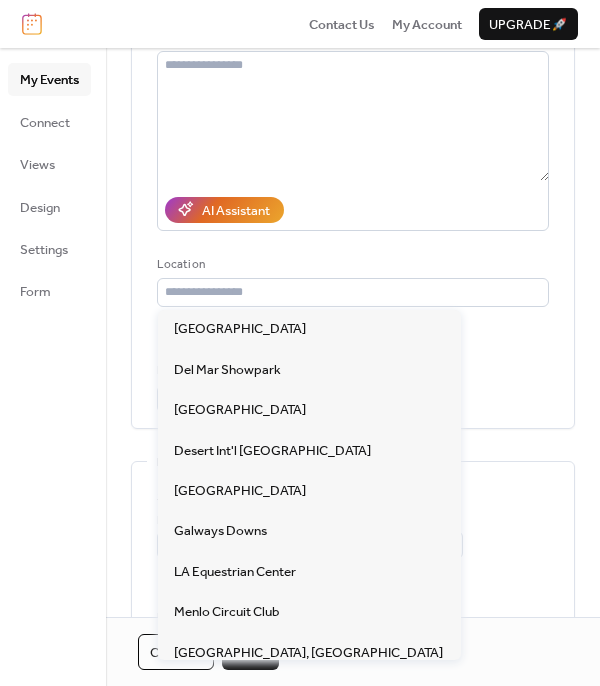 type on "**********" 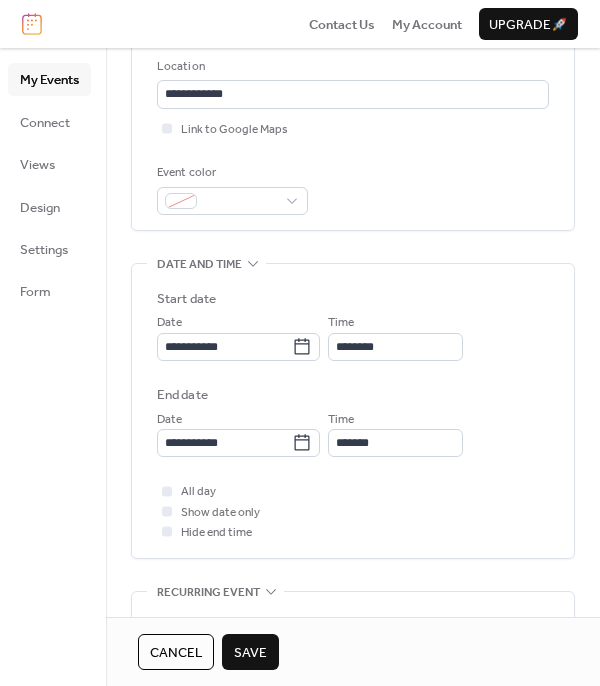scroll, scrollTop: 420, scrollLeft: 0, axis: vertical 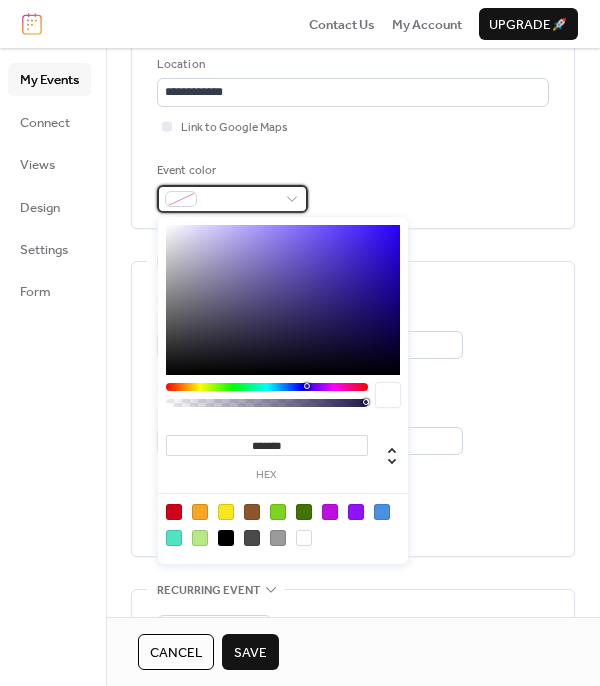 click at bounding box center (232, 199) 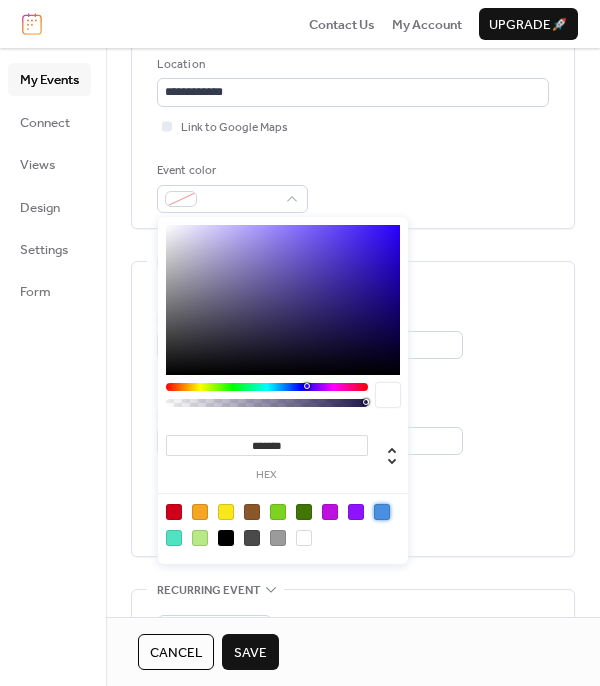 click at bounding box center [382, 512] 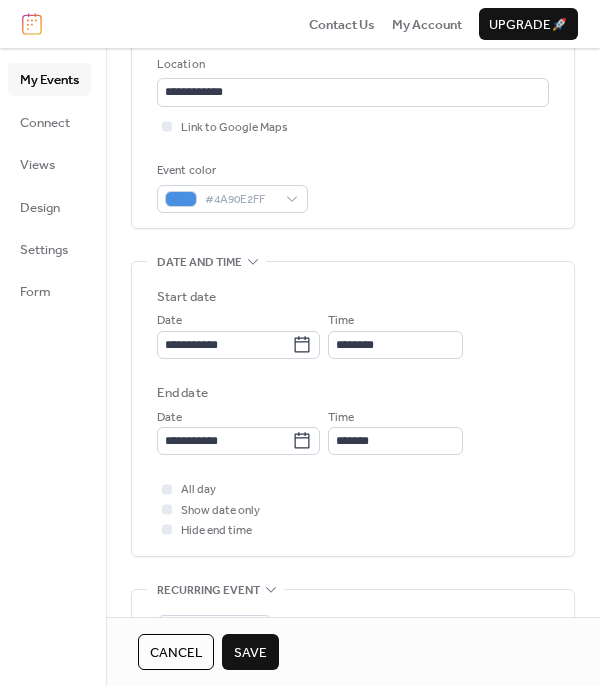 click on "**********" at bounding box center [353, 371] 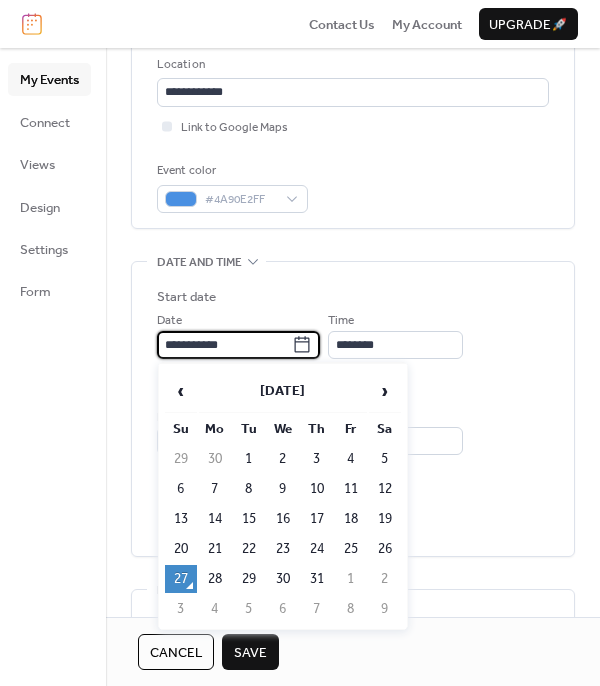 click on "**********" at bounding box center [224, 345] 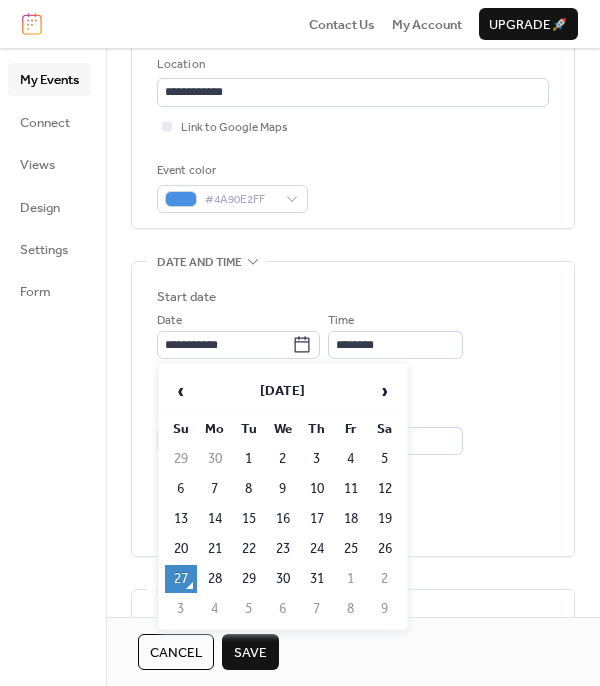 click on "›" at bounding box center [385, 391] 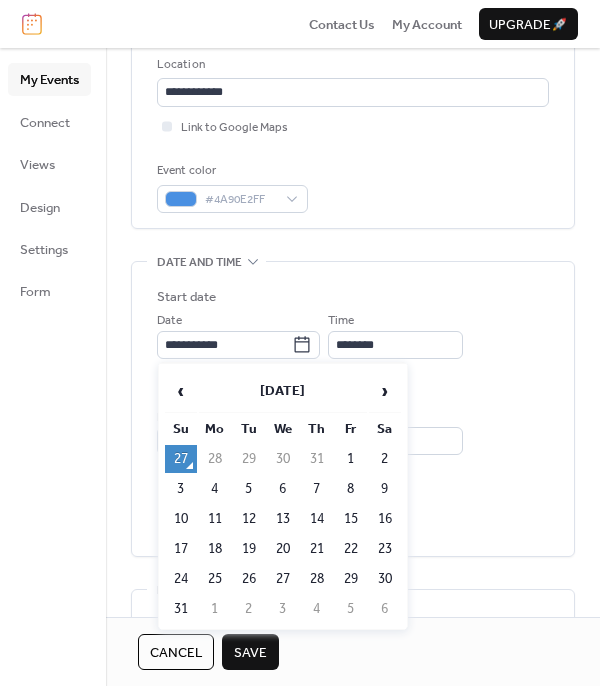click on "›" at bounding box center [385, 391] 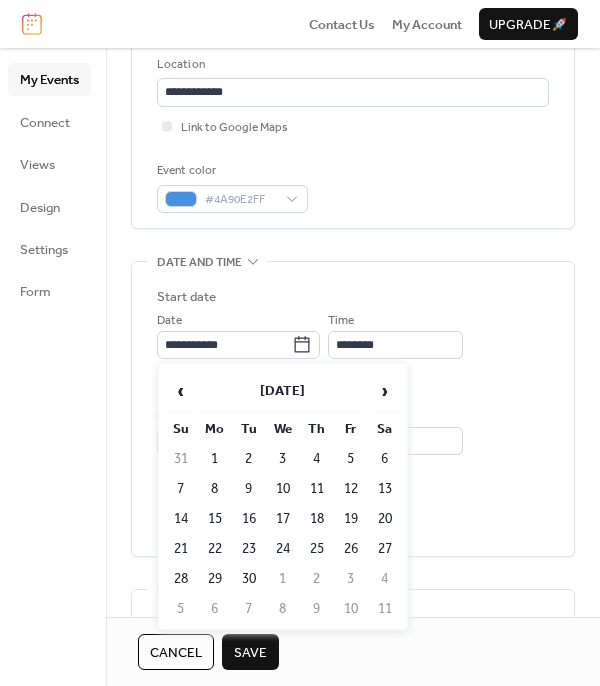 click on "›" at bounding box center [385, 391] 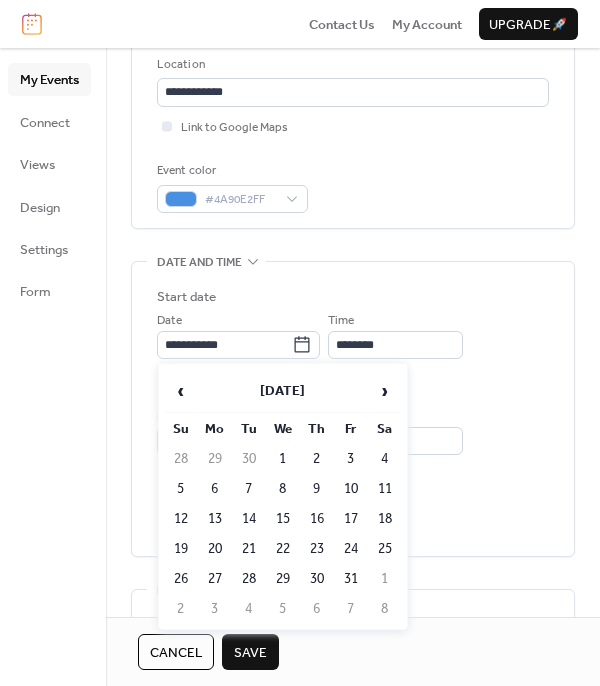 click on "8" at bounding box center [283, 489] 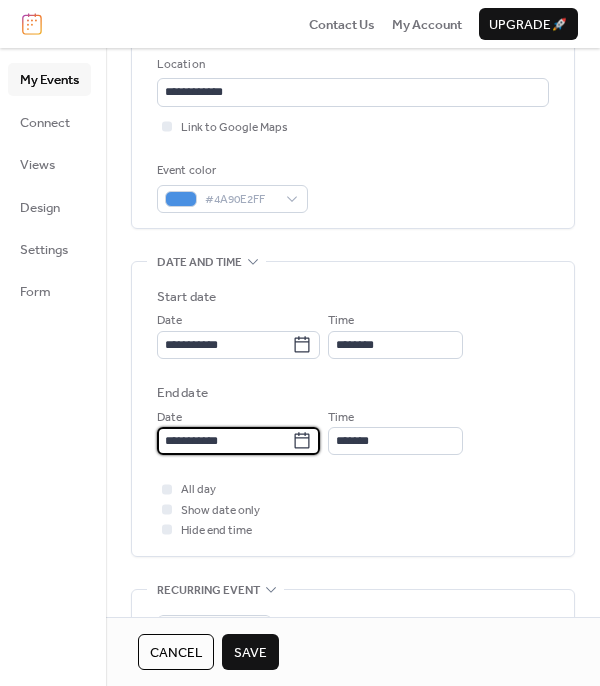 click on "**********" at bounding box center (224, 441) 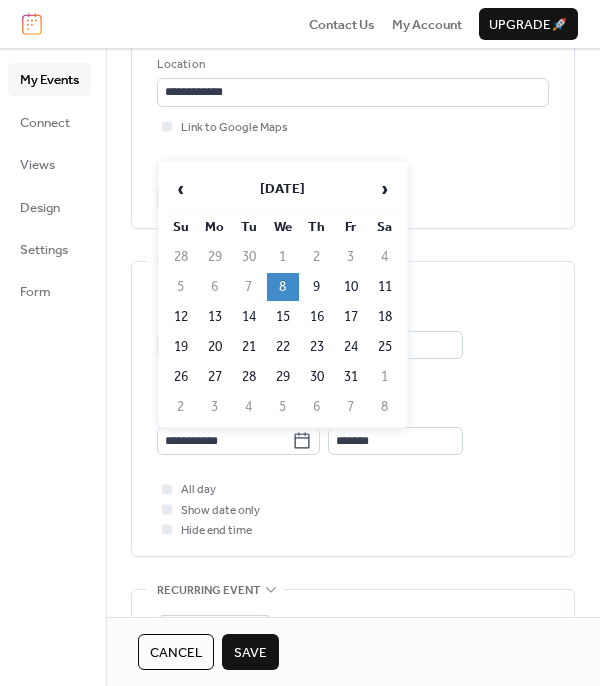 click on "12" at bounding box center [181, 317] 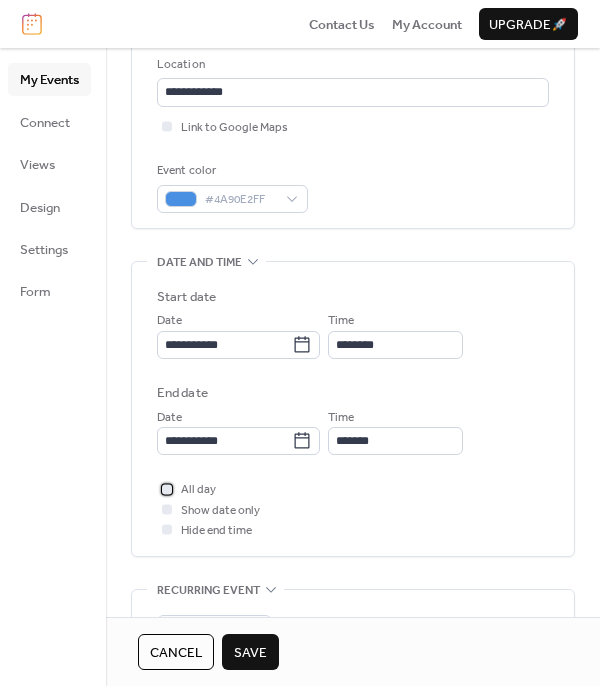 click at bounding box center [167, 489] 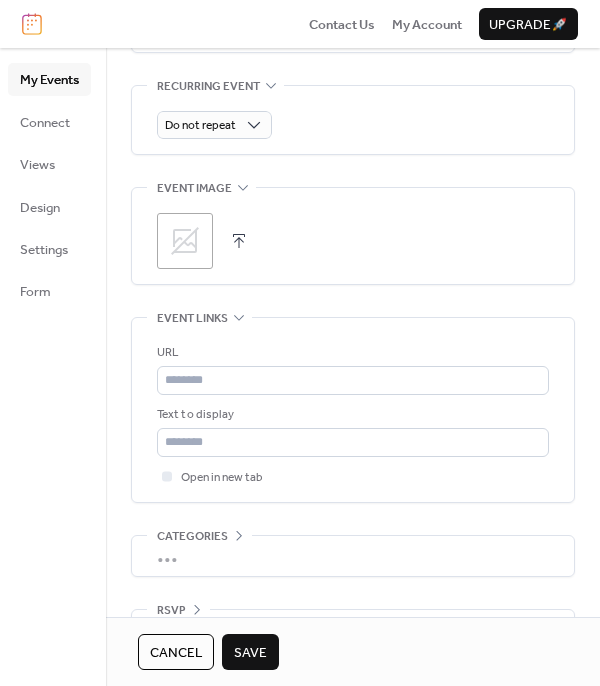scroll, scrollTop: 976, scrollLeft: 0, axis: vertical 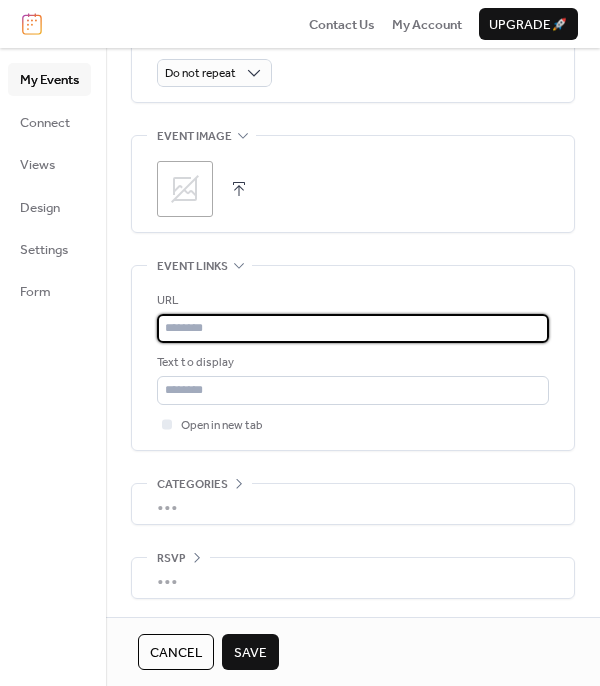 click at bounding box center (353, 328) 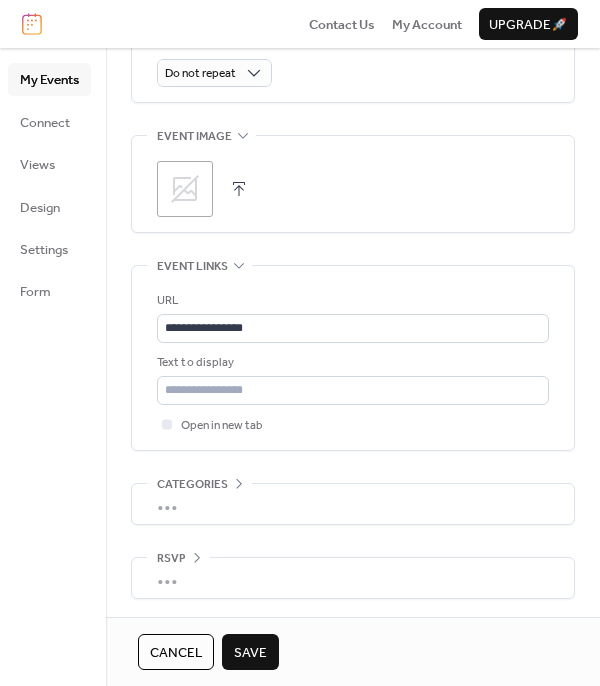 click on "Save" at bounding box center (250, 653) 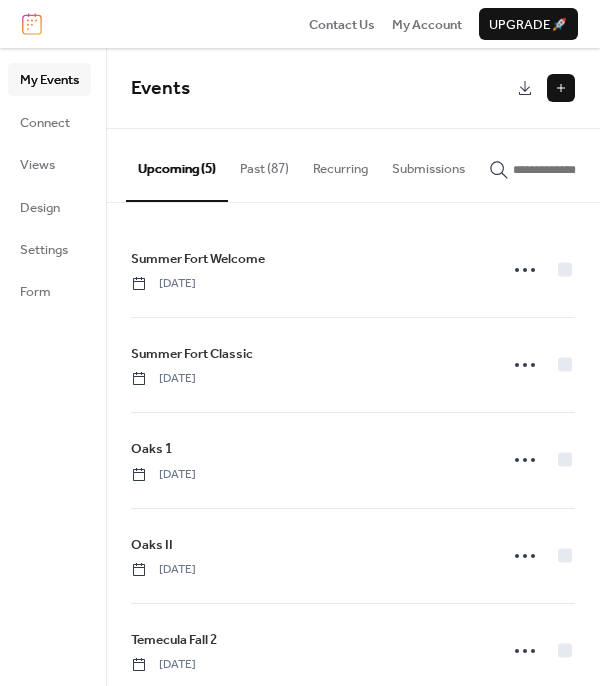 click at bounding box center (561, 88) 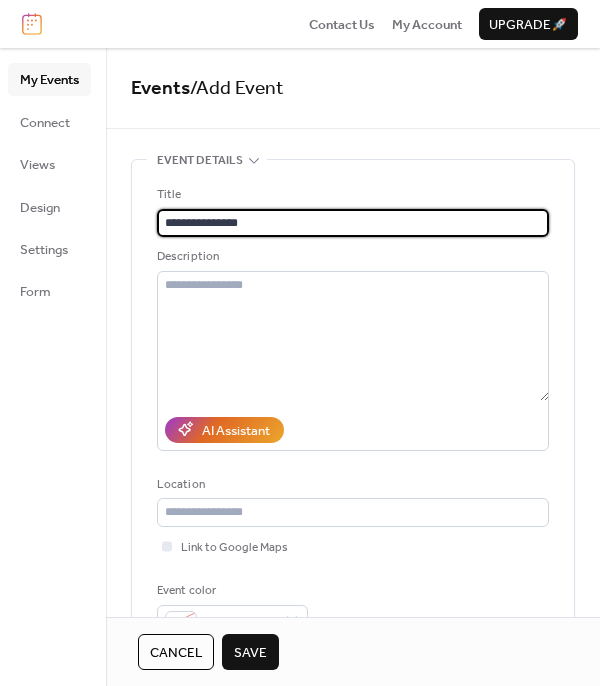 type on "**********" 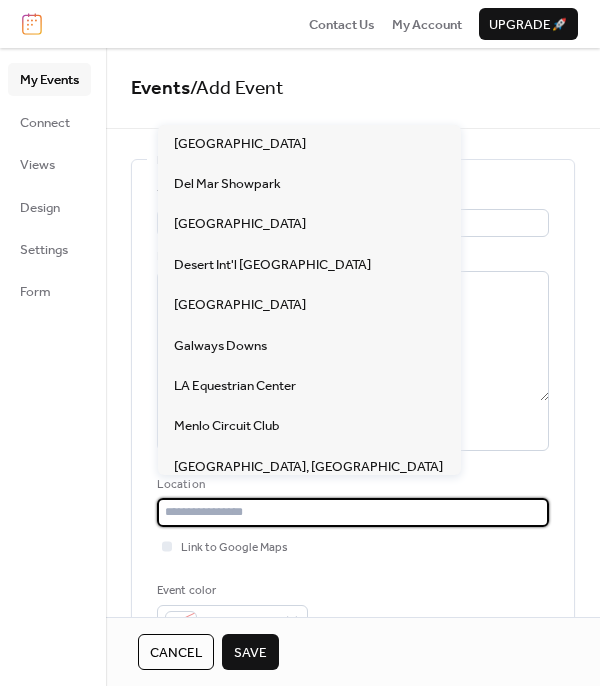 click at bounding box center (353, 512) 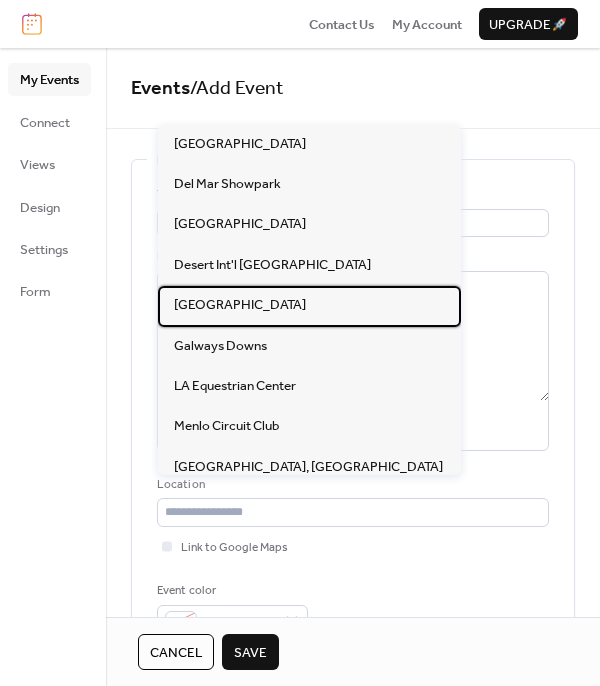 click on "[GEOGRAPHIC_DATA]" at bounding box center (240, 305) 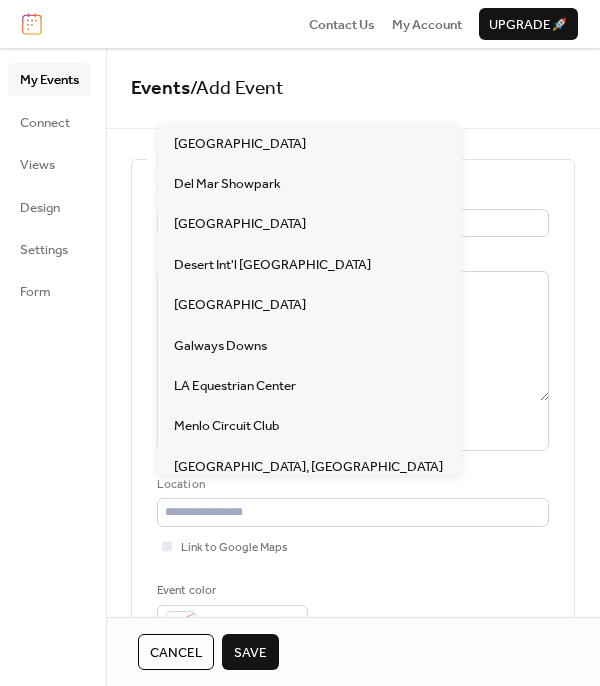 type on "**********" 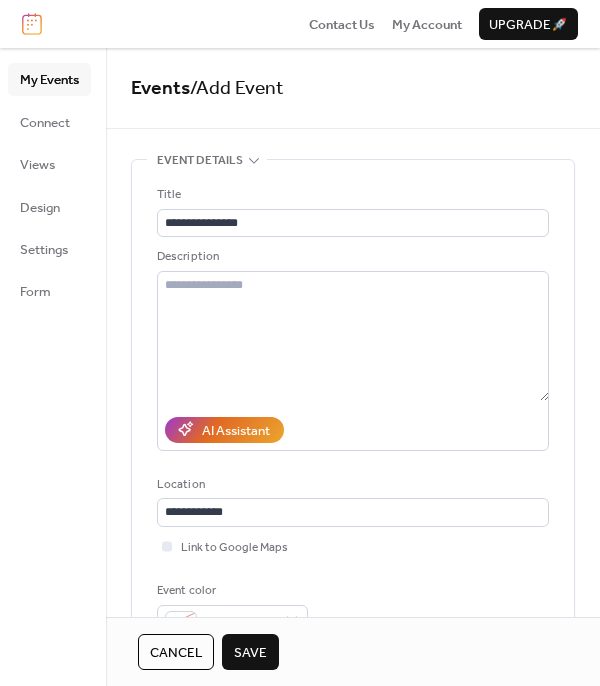 click on "**********" at bounding box center (353, 409) 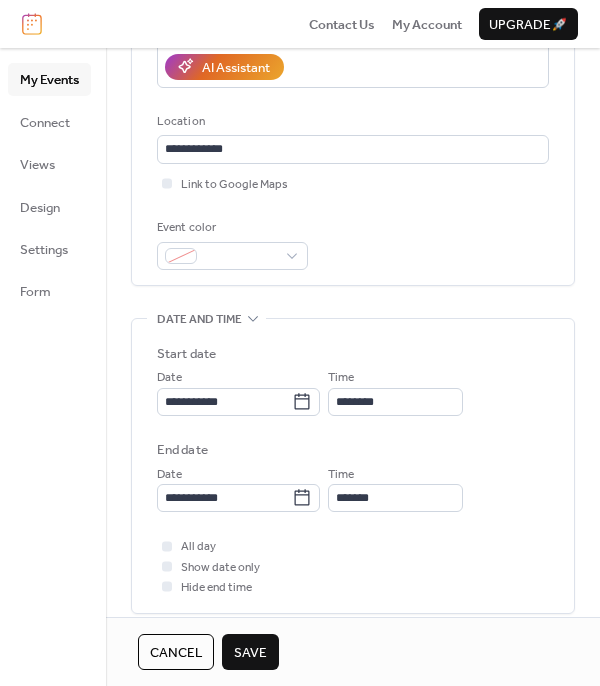 scroll, scrollTop: 364, scrollLeft: 0, axis: vertical 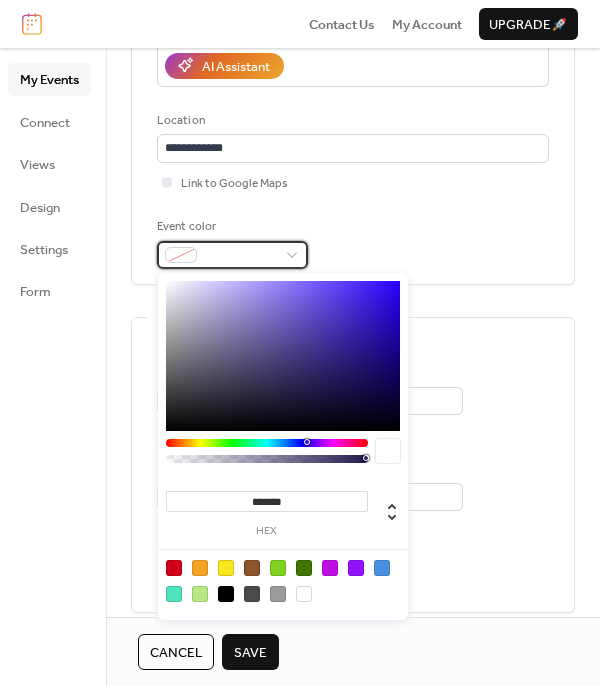 click at bounding box center (232, 255) 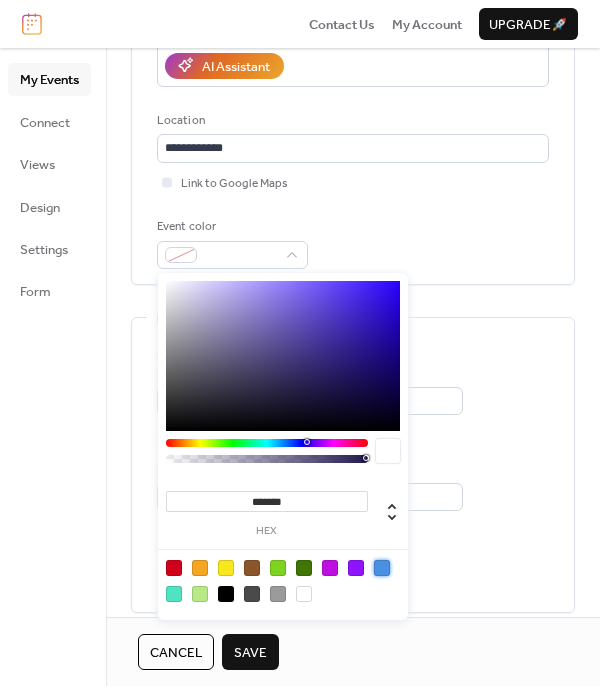 click at bounding box center (382, 568) 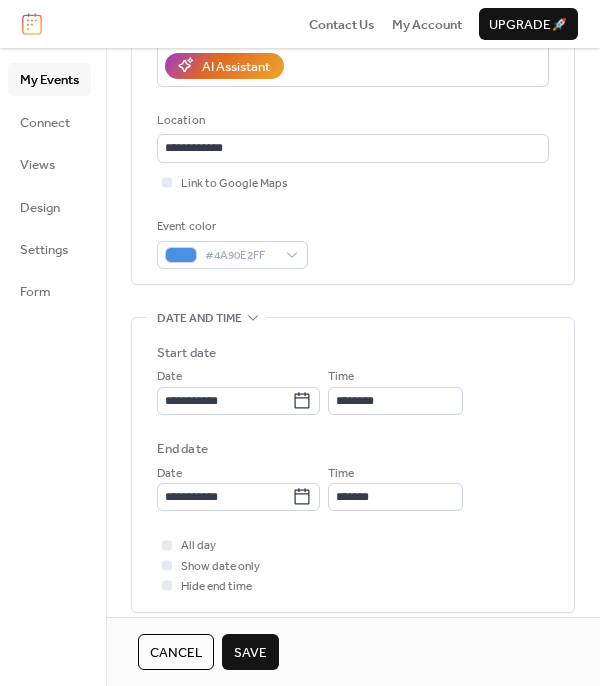 click on "All day Show date only Hide end time" at bounding box center [353, 565] 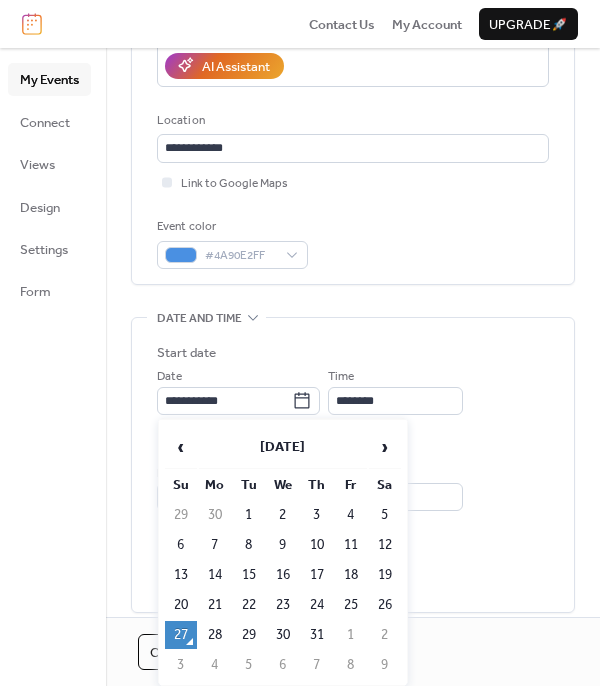 click 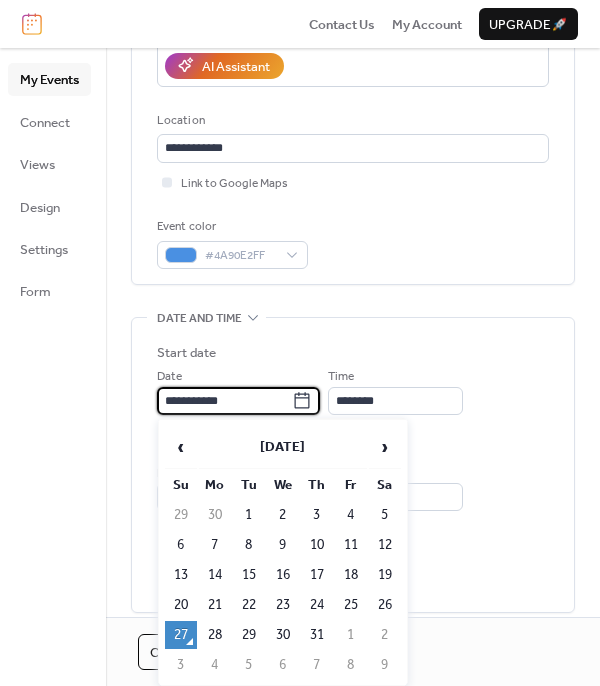 click on "**********" at bounding box center [224, 401] 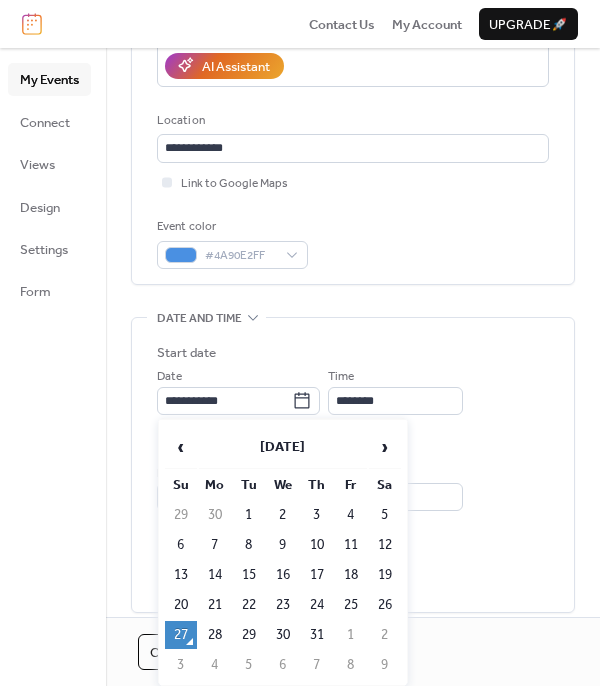 click on "›" at bounding box center (385, 447) 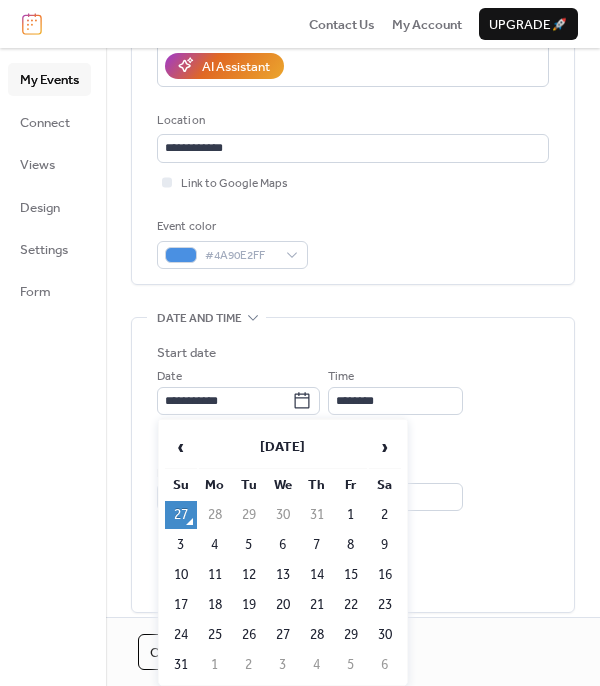 click on "›" at bounding box center [385, 447] 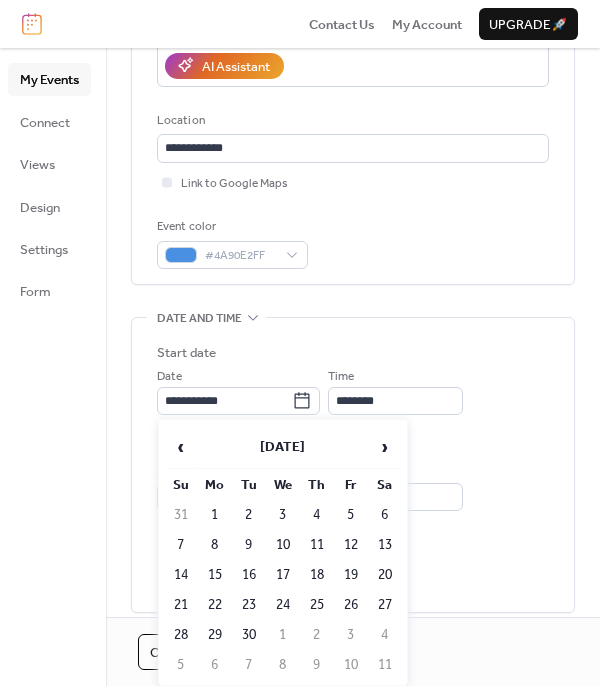 click on "›" at bounding box center [385, 447] 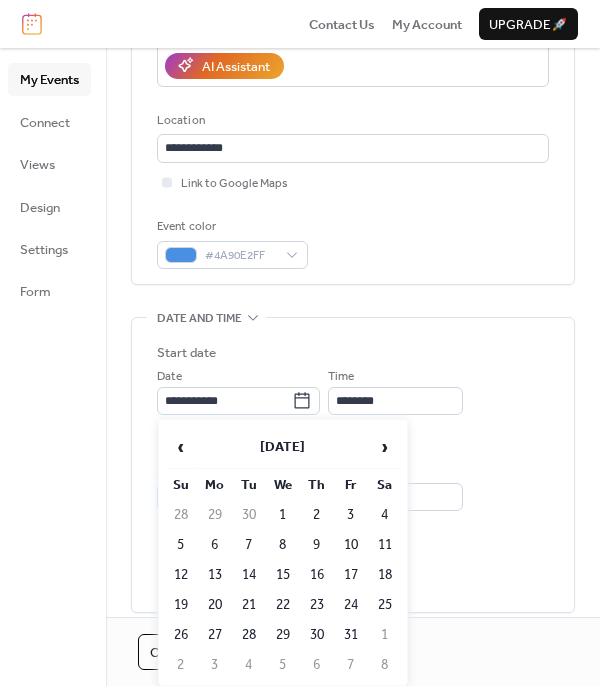 click on "15" at bounding box center [283, 575] 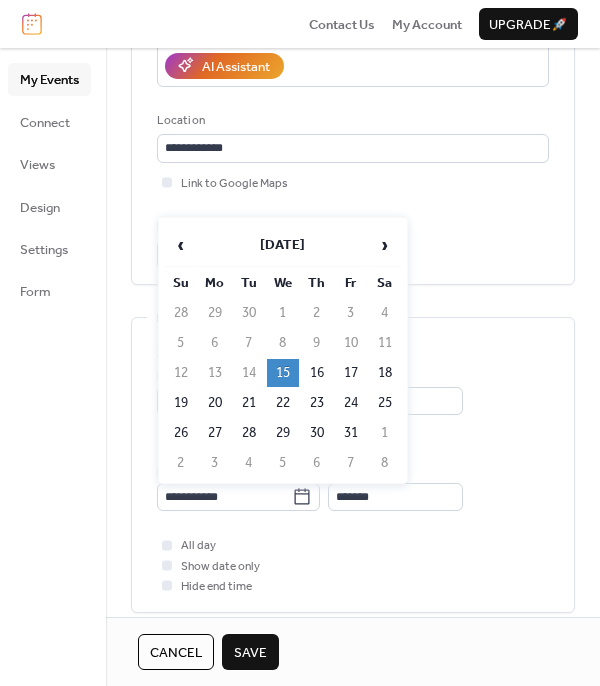 click 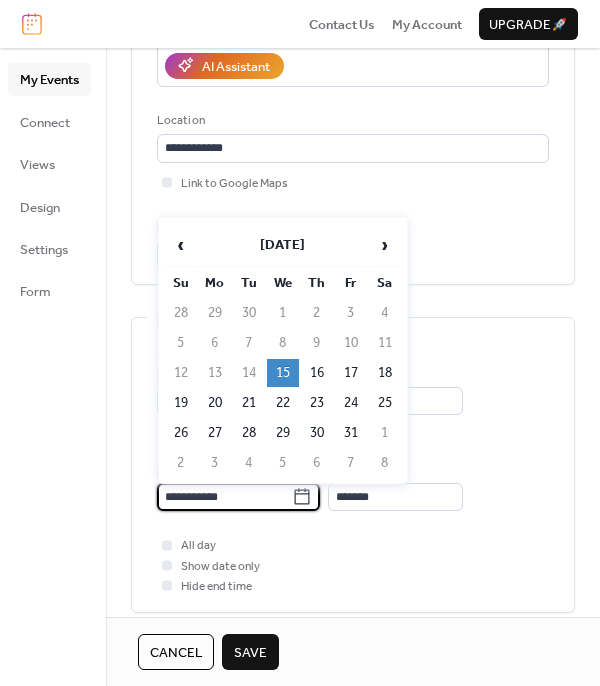 click on "**********" at bounding box center [224, 497] 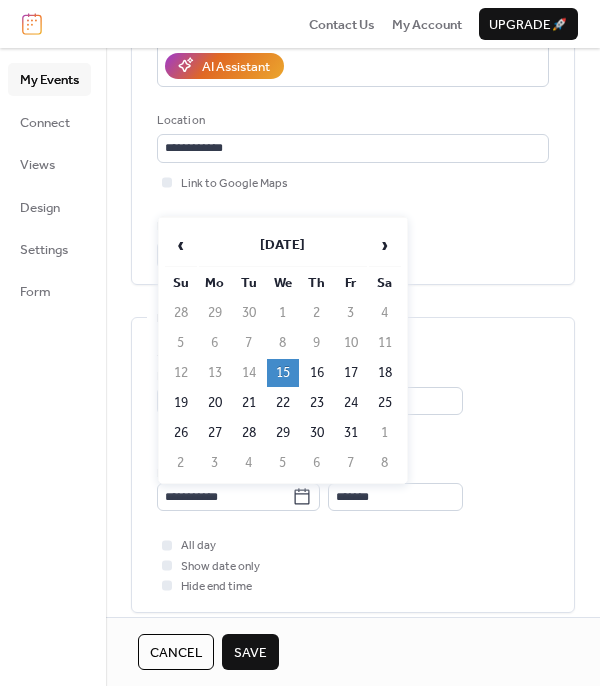 click on "19" at bounding box center (181, 403) 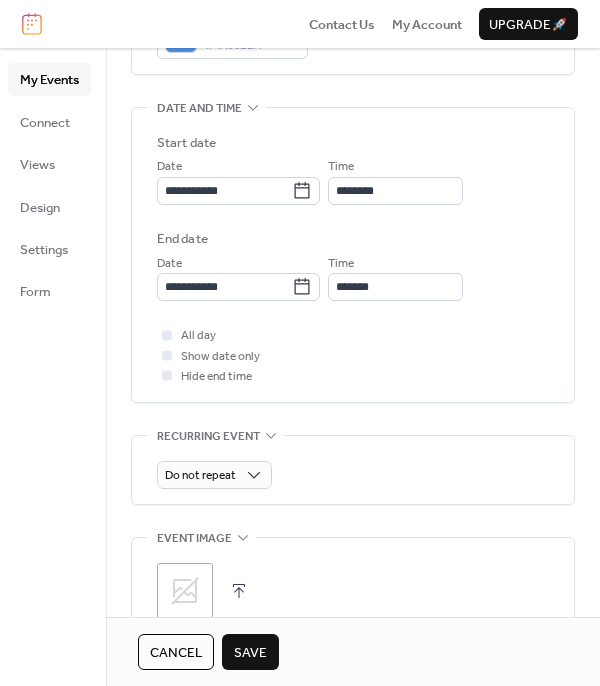 scroll, scrollTop: 578, scrollLeft: 0, axis: vertical 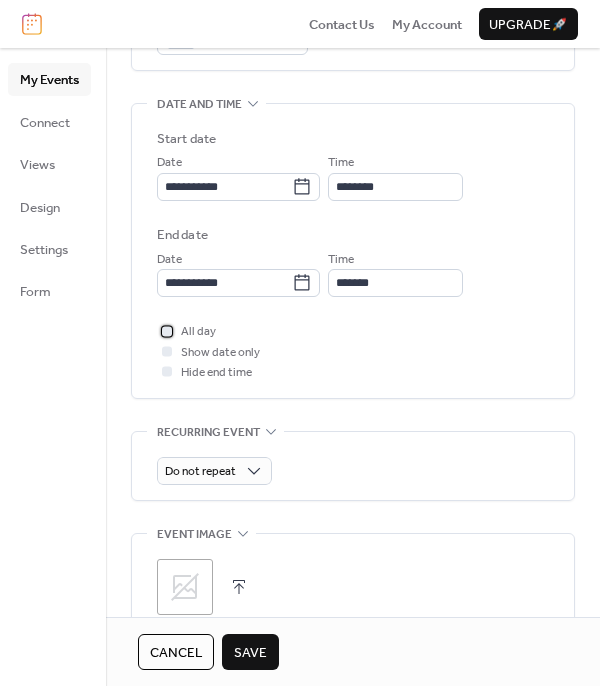 click at bounding box center (167, 331) 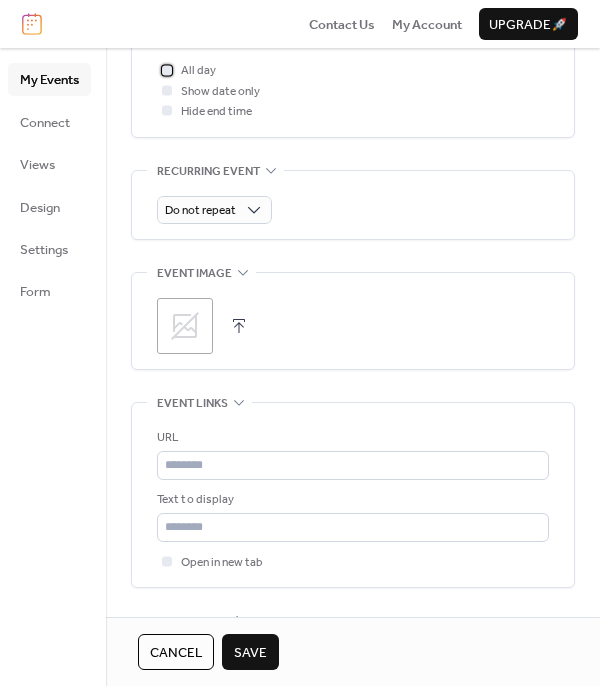 scroll, scrollTop: 843, scrollLeft: 0, axis: vertical 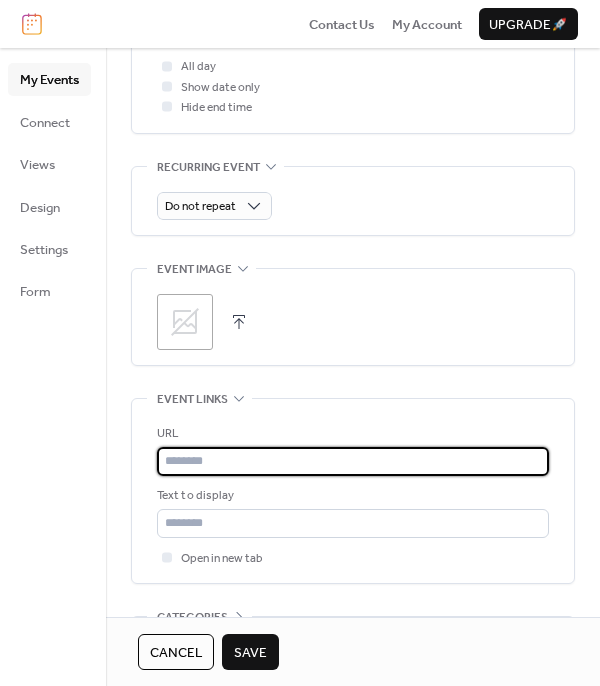 click at bounding box center (353, 461) 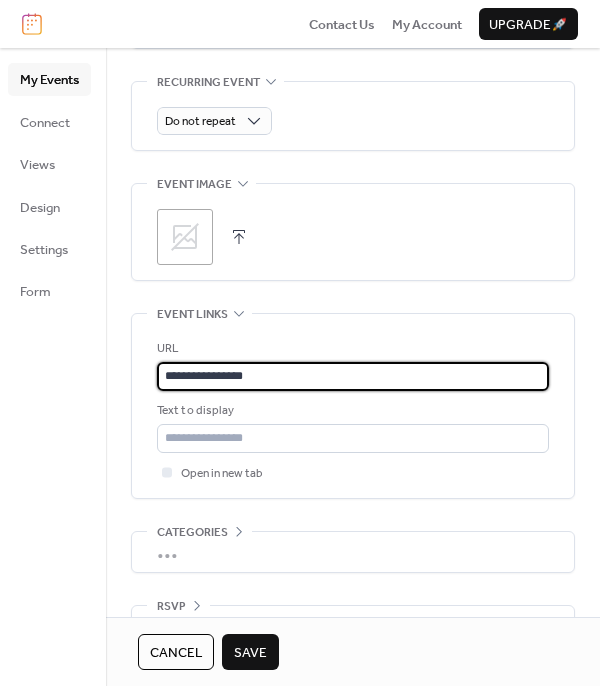 scroll, scrollTop: 935, scrollLeft: 0, axis: vertical 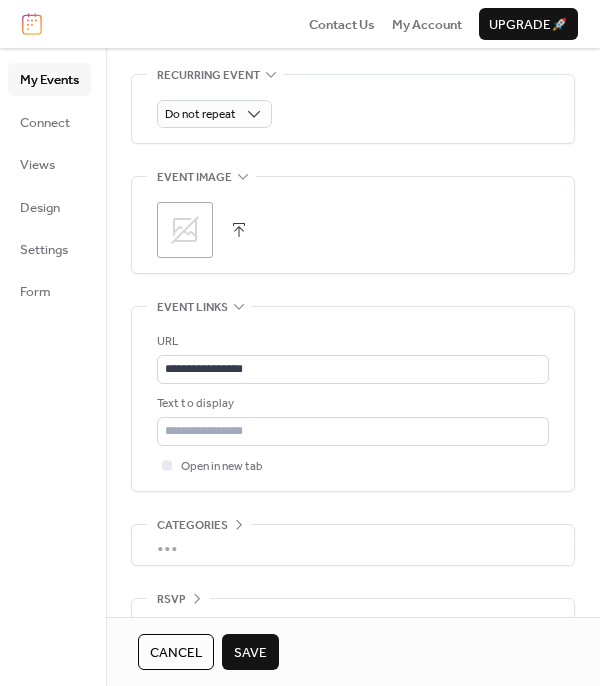 click on "Save" at bounding box center (250, 653) 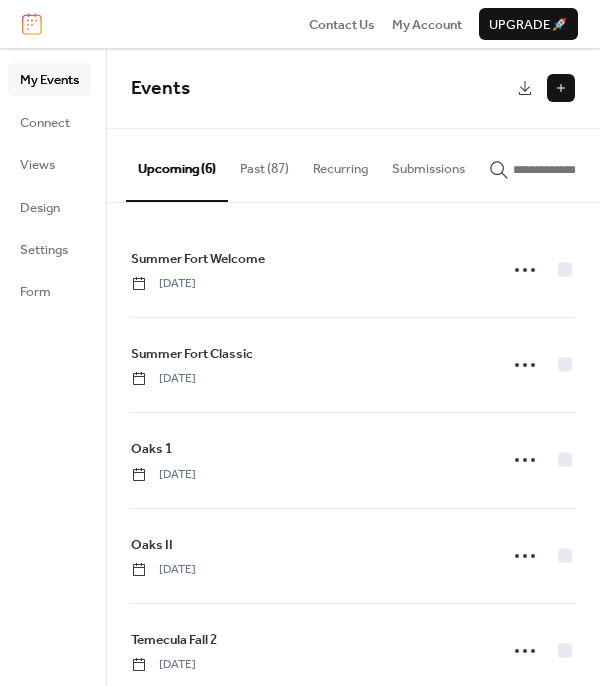 scroll, scrollTop: 133, scrollLeft: 0, axis: vertical 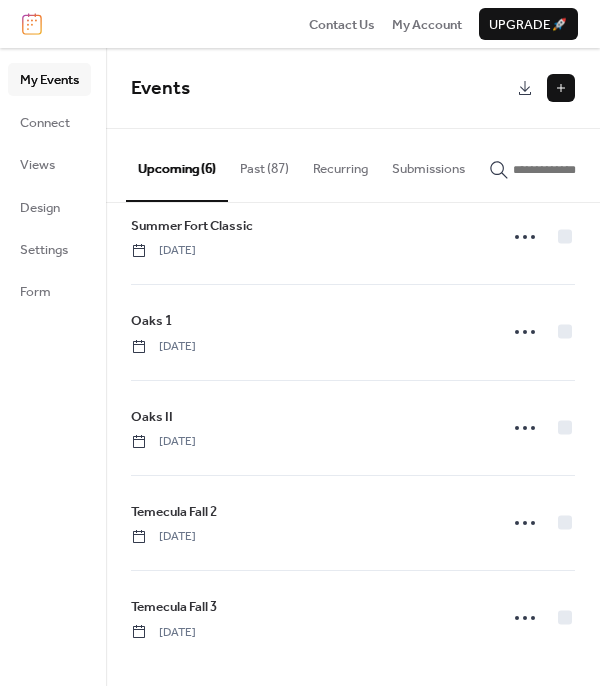 click at bounding box center [561, 88] 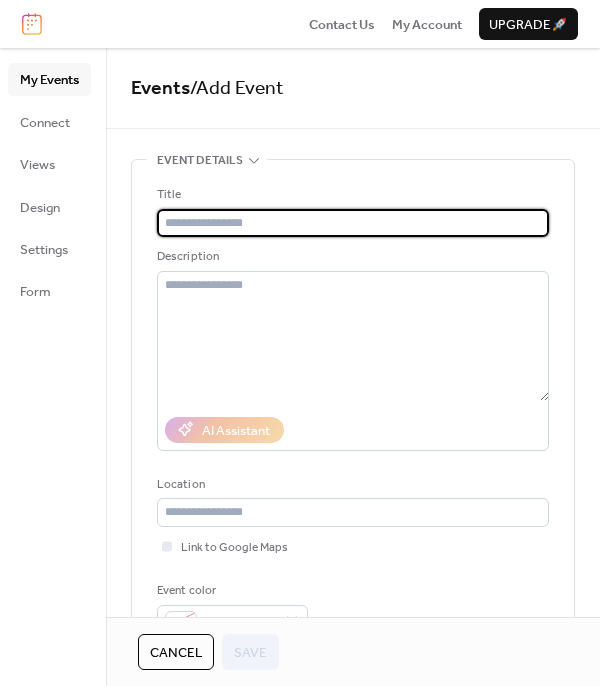 click at bounding box center [353, 223] 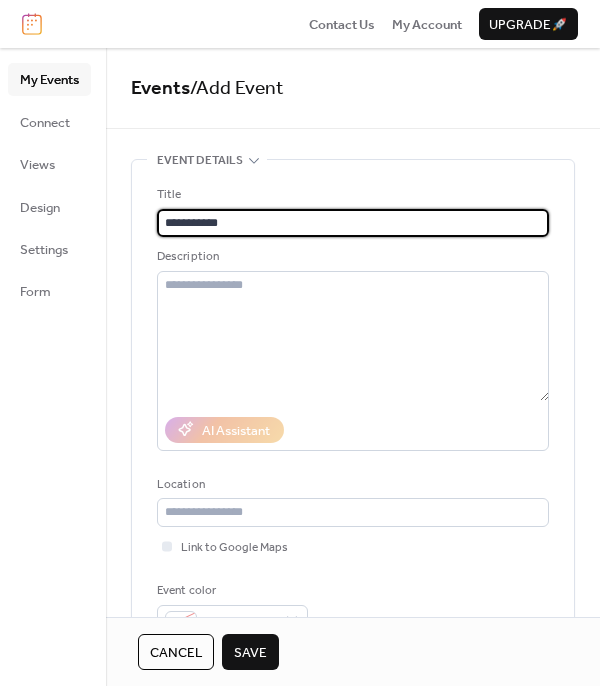 type on "**********" 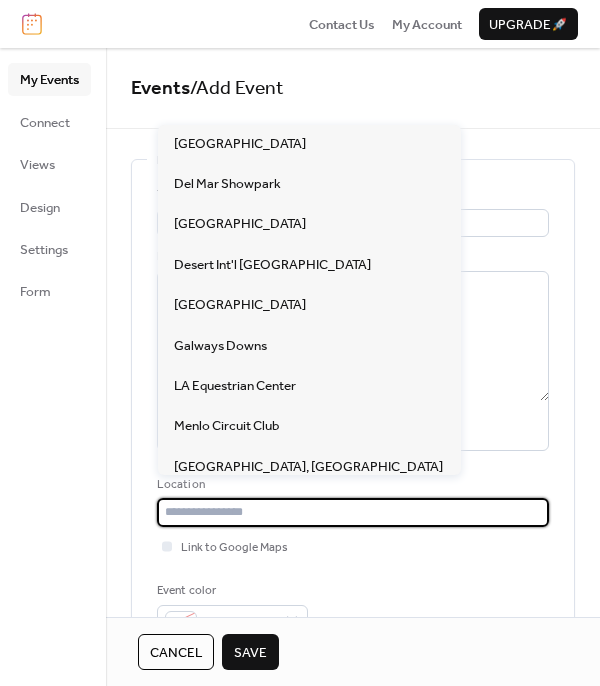 click at bounding box center [353, 512] 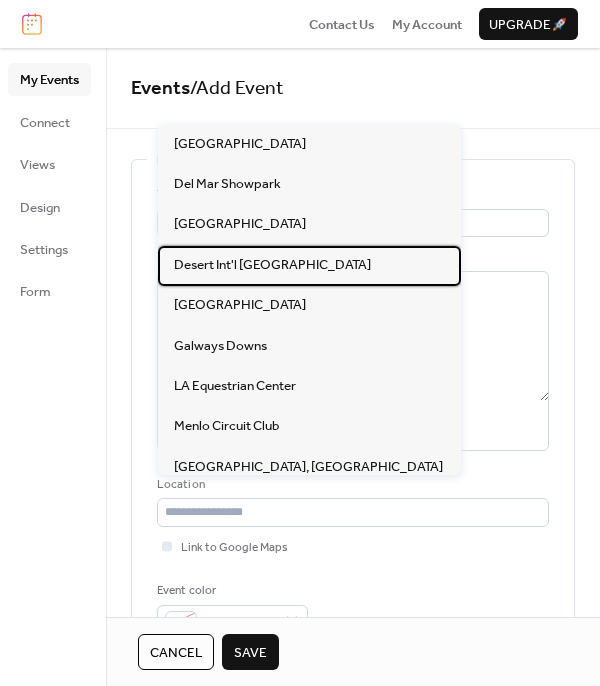 click on "Desert Int'l [GEOGRAPHIC_DATA]" at bounding box center (272, 265) 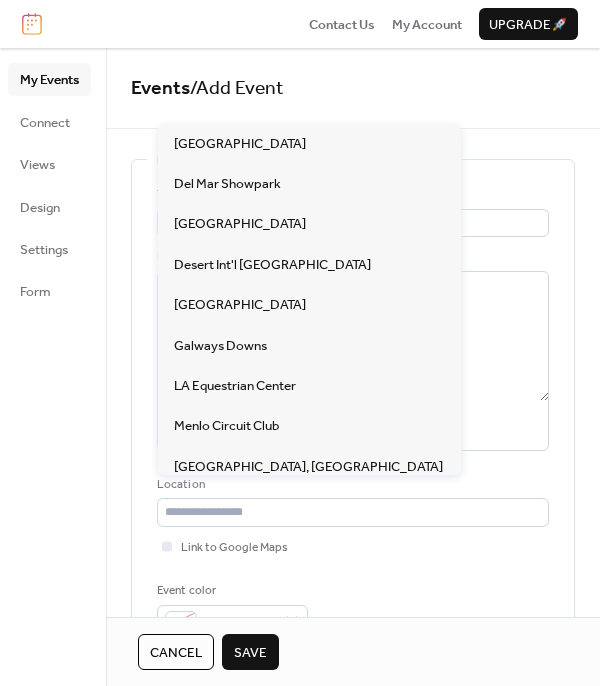 type on "**********" 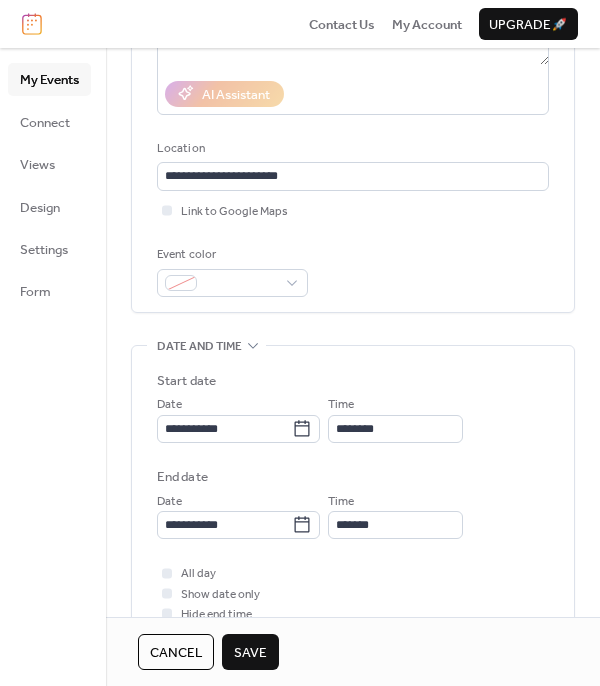 scroll, scrollTop: 338, scrollLeft: 0, axis: vertical 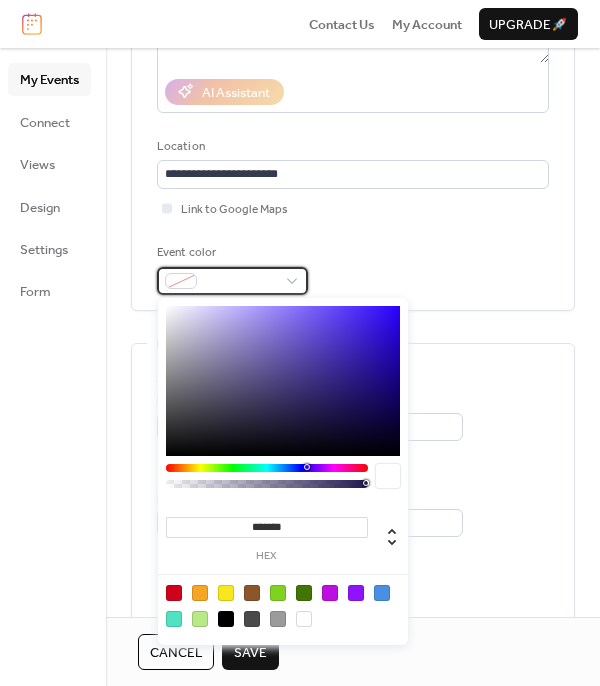 click at bounding box center [232, 281] 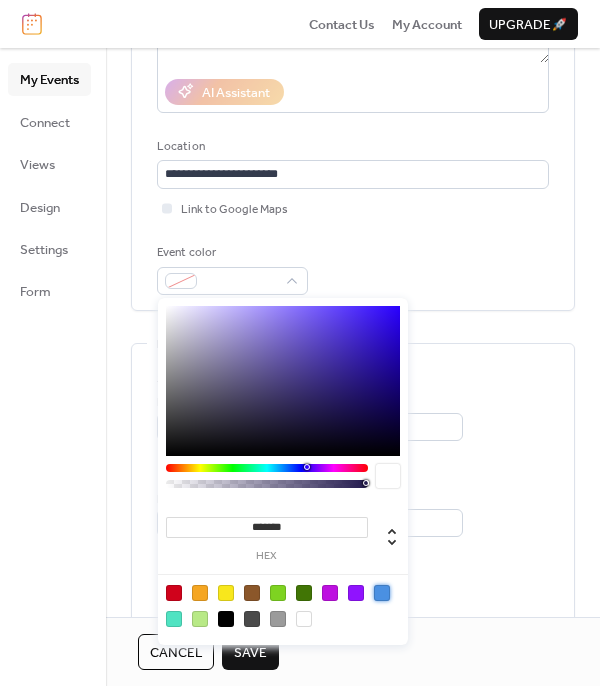click at bounding box center [382, 593] 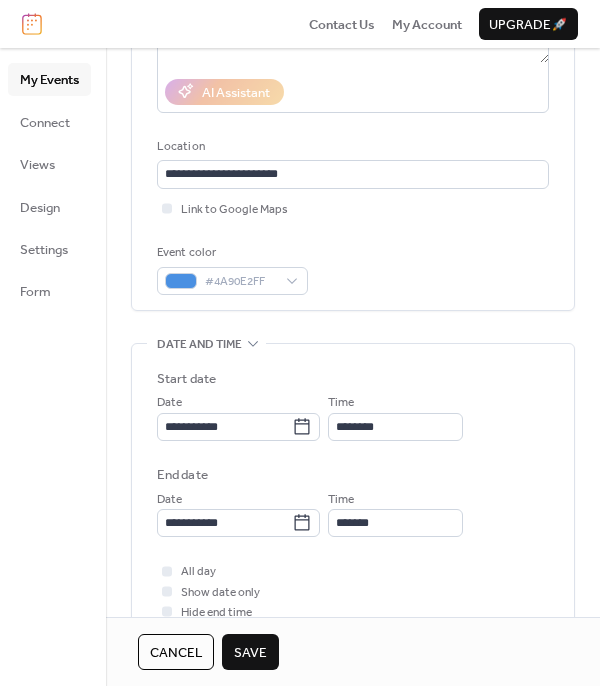 click on "**********" at bounding box center [353, 66] 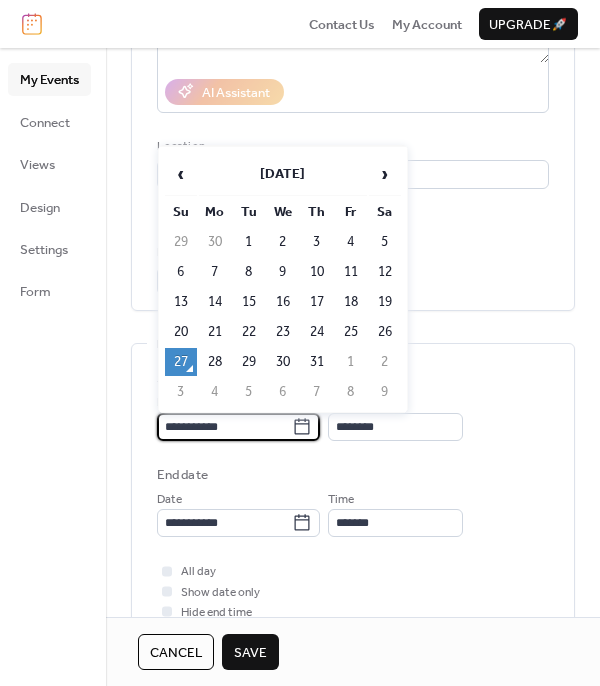 click on "**********" at bounding box center (224, 427) 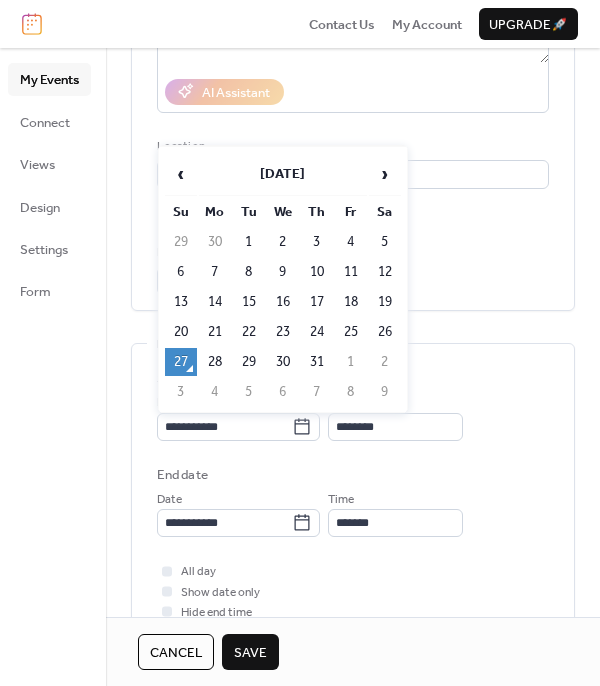 click on "›" at bounding box center (385, 174) 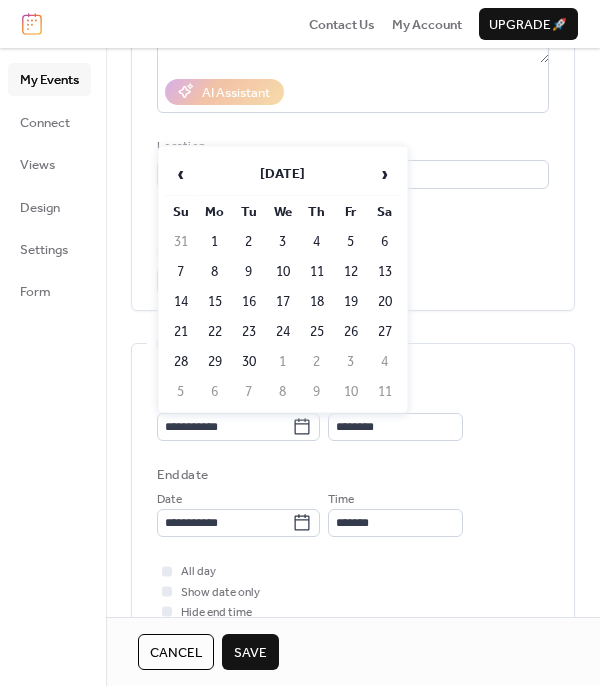 click on "›" at bounding box center [385, 174] 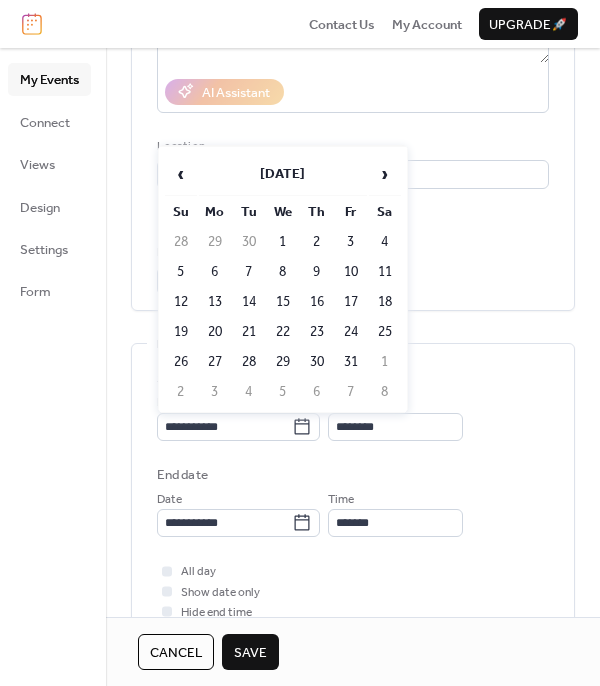 click on "›" at bounding box center (385, 174) 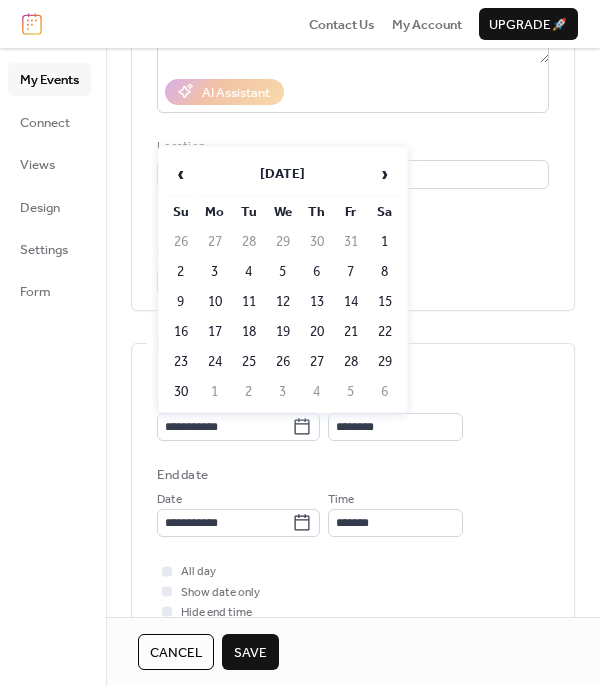 click on "5" at bounding box center [283, 272] 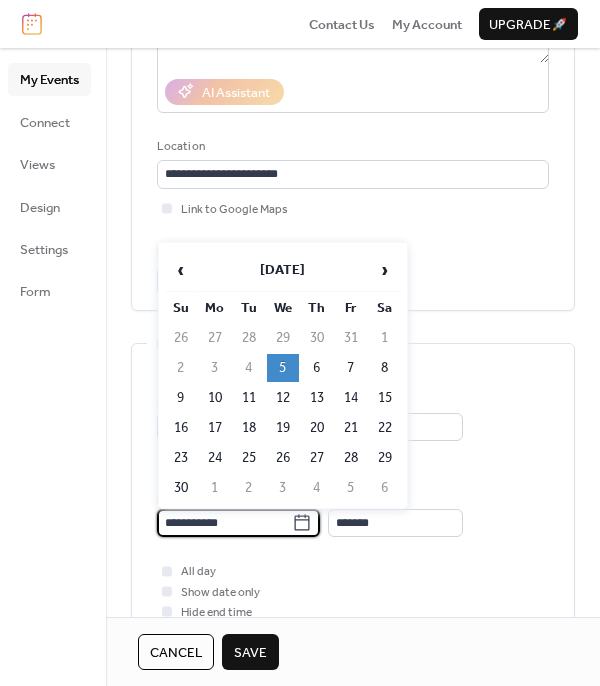 click on "**********" at bounding box center (224, 523) 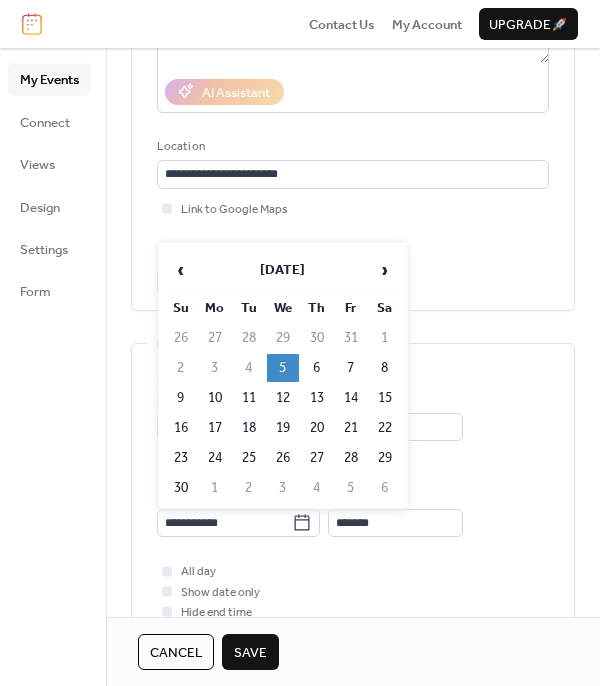 click on "9" at bounding box center [181, 398] 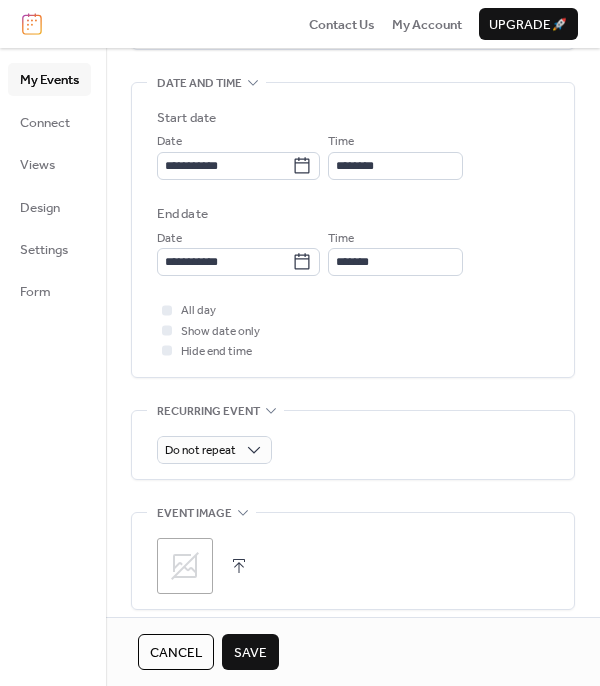 scroll, scrollTop: 600, scrollLeft: 0, axis: vertical 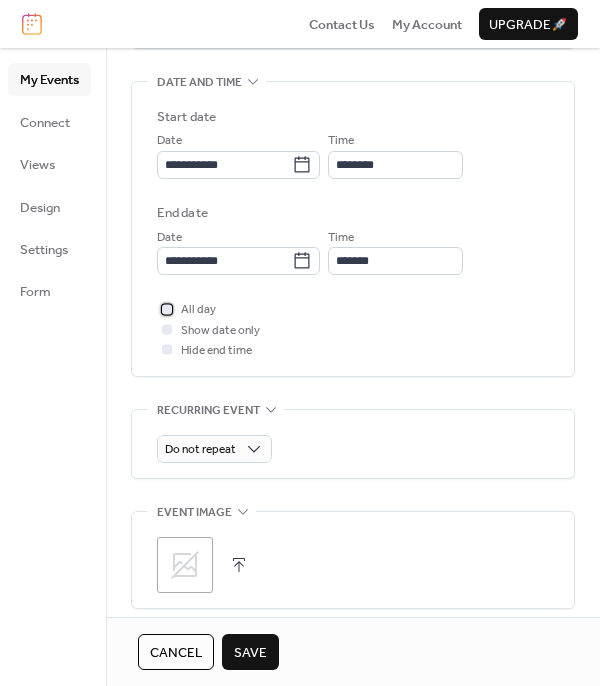 click at bounding box center [167, 309] 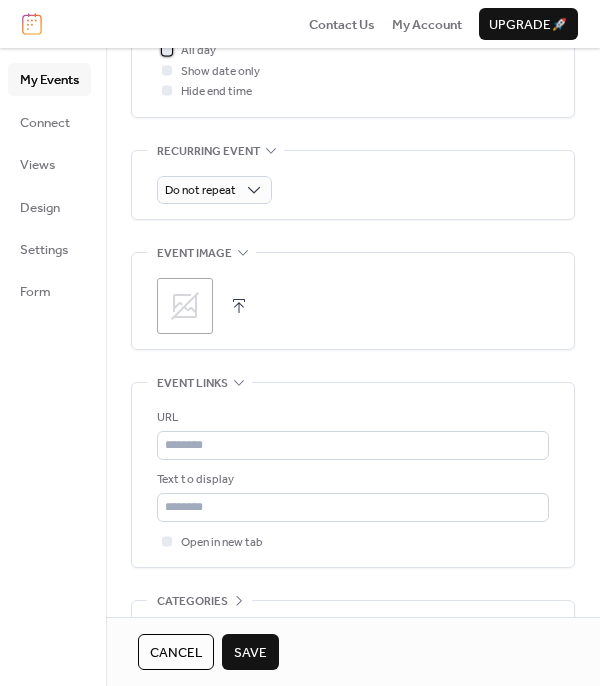 scroll, scrollTop: 864, scrollLeft: 0, axis: vertical 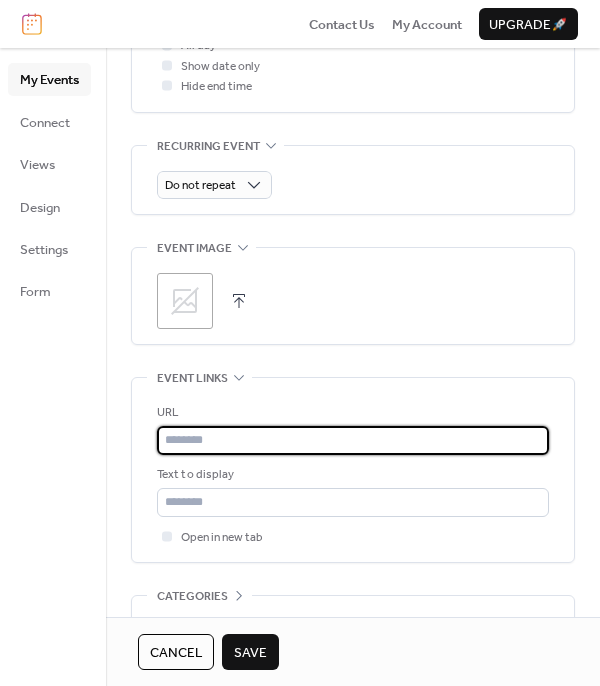 click at bounding box center (353, 440) 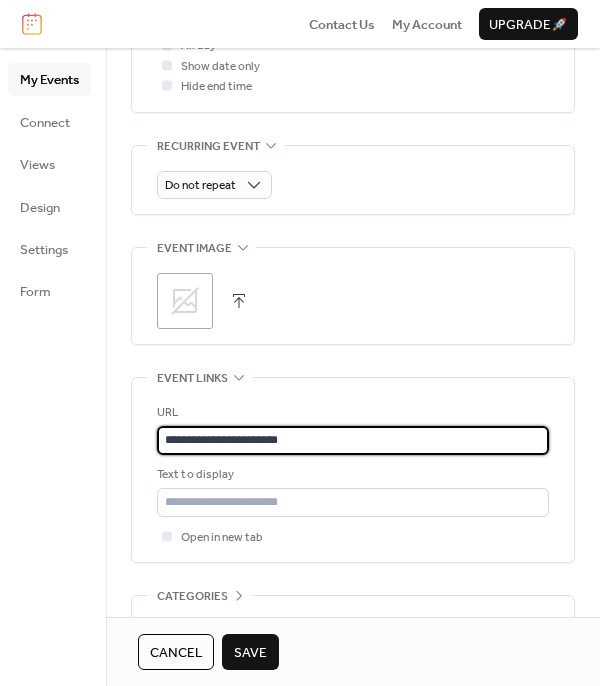 scroll, scrollTop: 976, scrollLeft: 0, axis: vertical 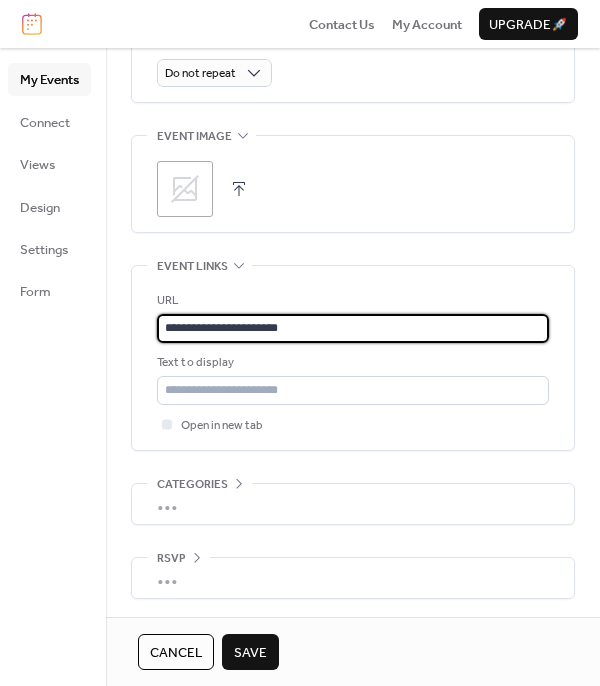 type on "**********" 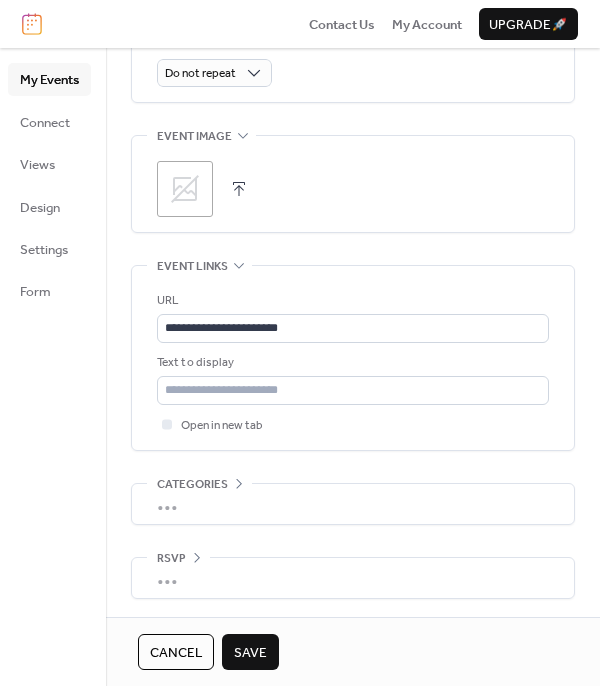click on "Save" at bounding box center [250, 653] 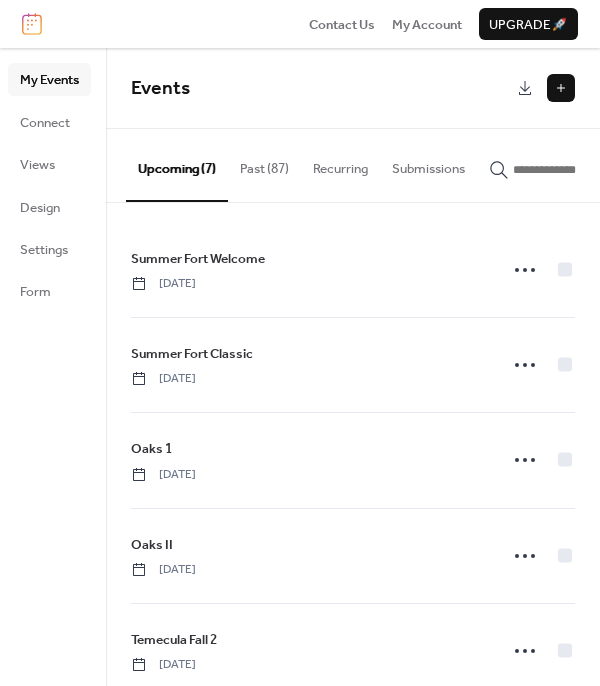click at bounding box center (561, 88) 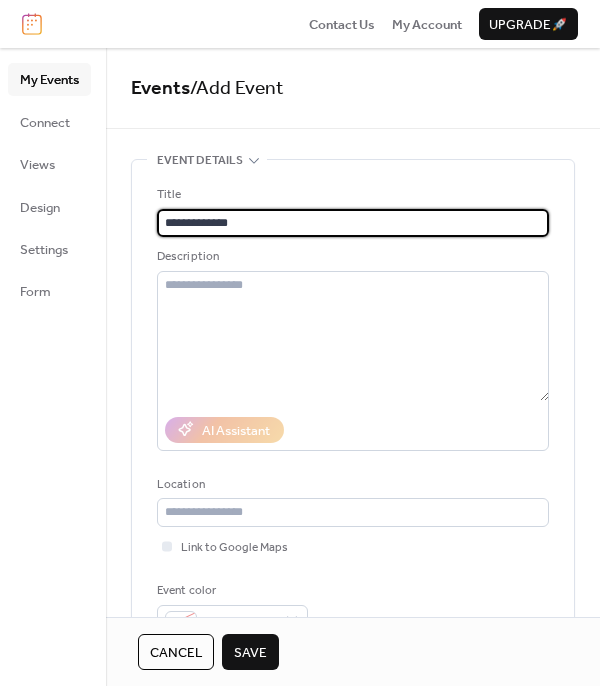 type on "**********" 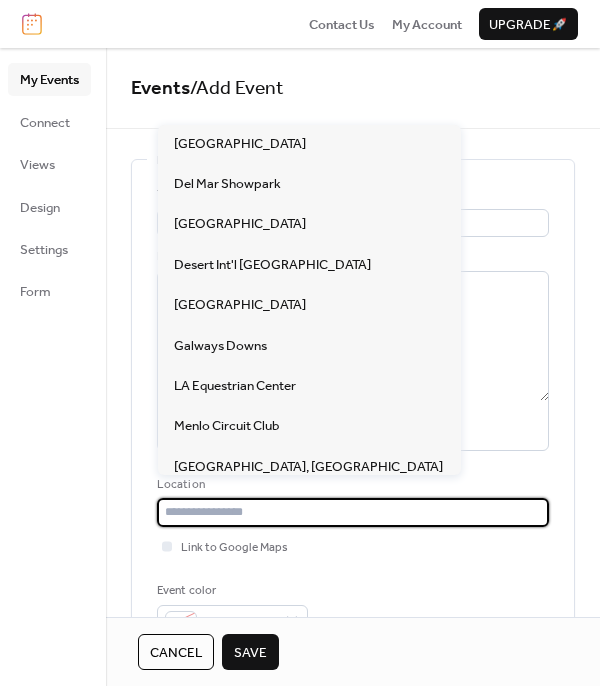 click at bounding box center (353, 512) 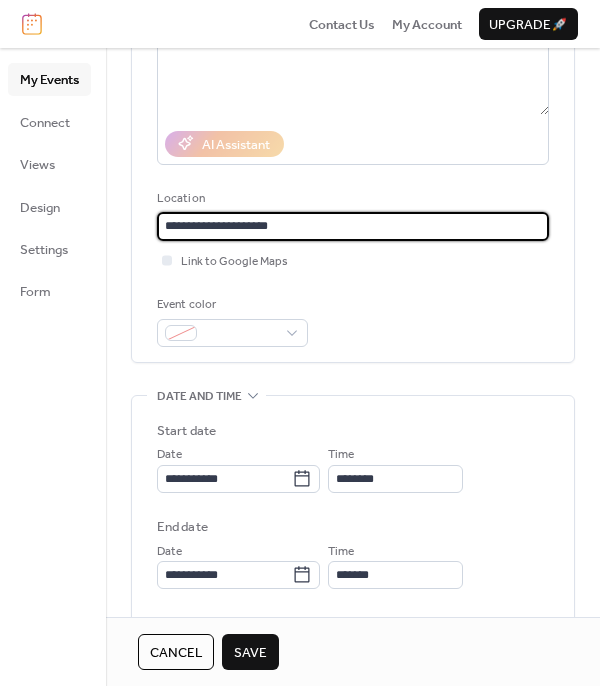 scroll, scrollTop: 287, scrollLeft: 0, axis: vertical 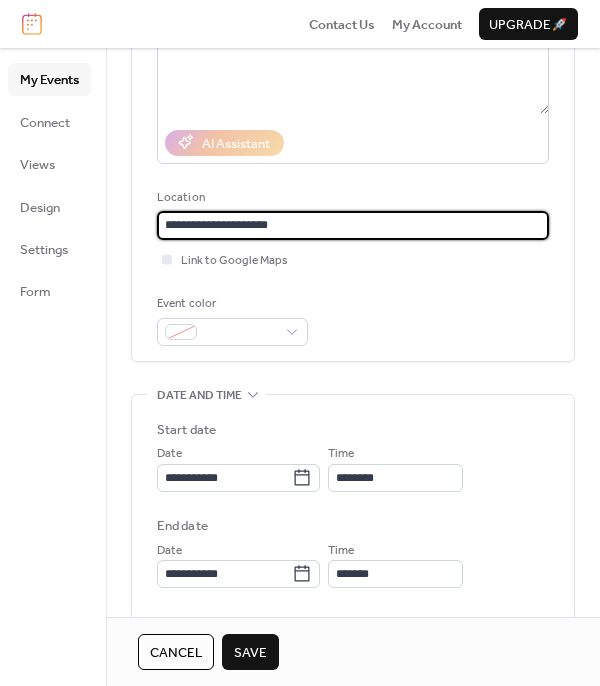 type on "**********" 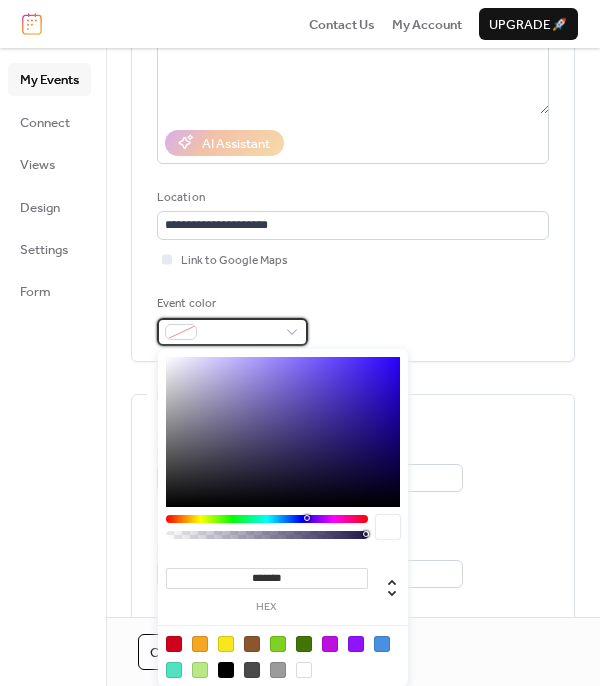 click at bounding box center [232, 332] 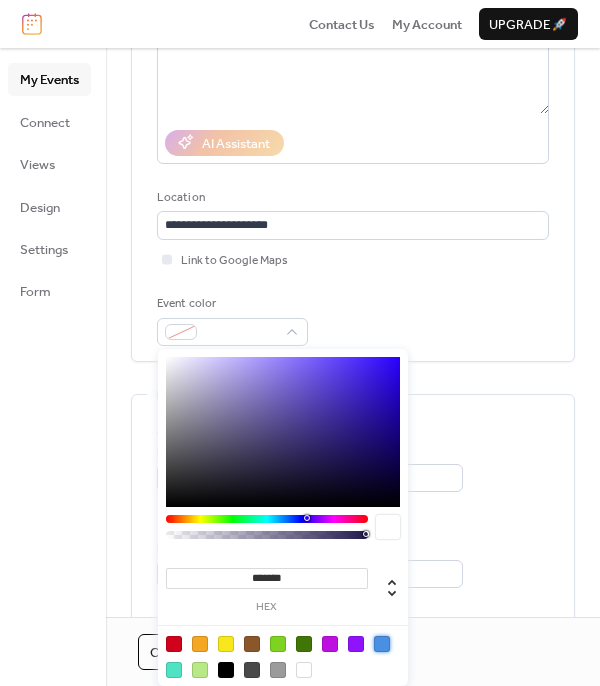 click at bounding box center (382, 644) 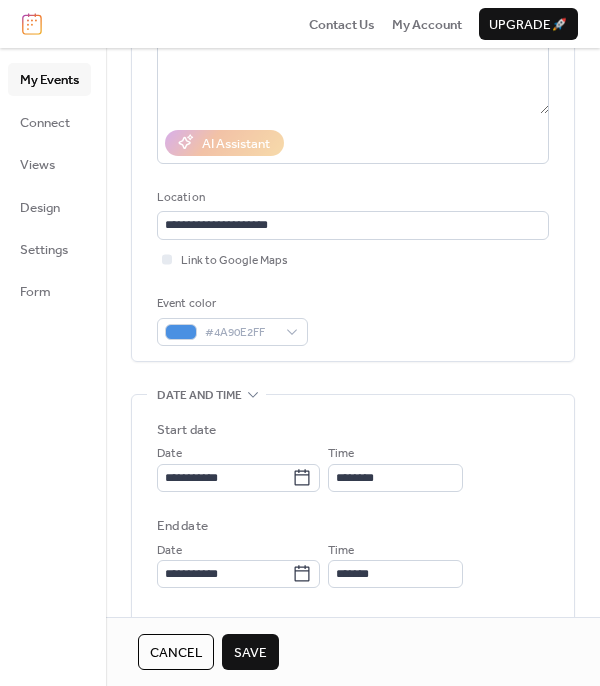 click on "**********" at bounding box center (353, 580) 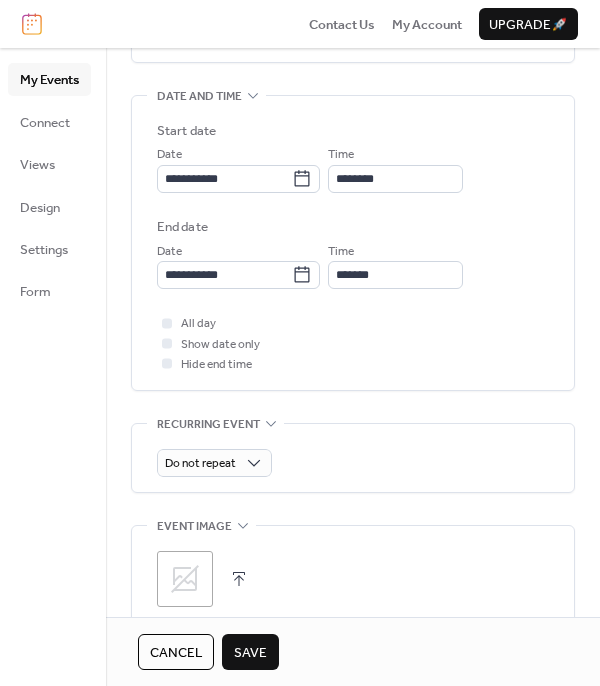 scroll, scrollTop: 587, scrollLeft: 0, axis: vertical 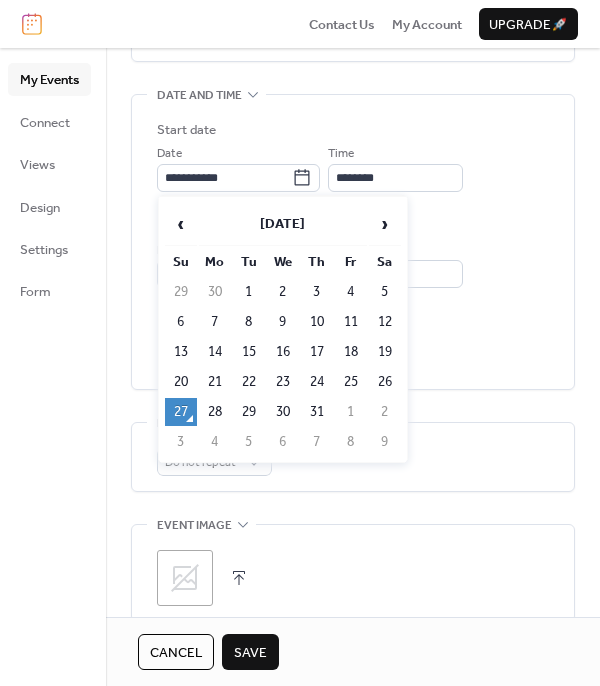 click 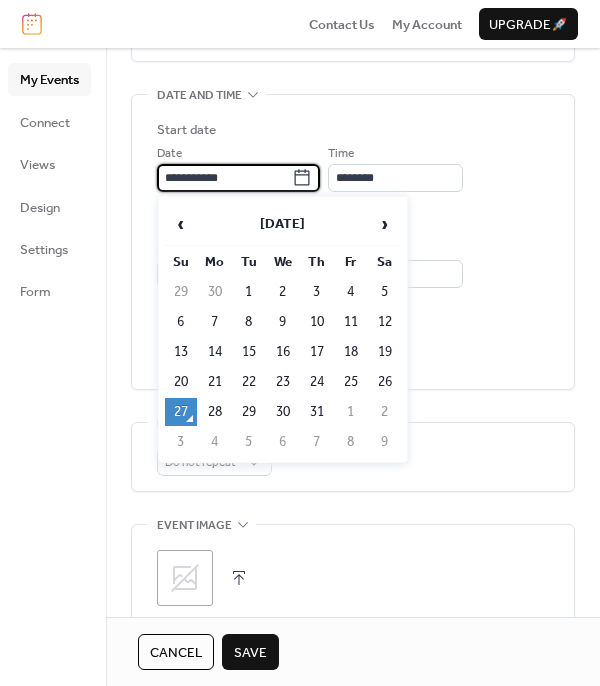 click on "**********" at bounding box center [224, 178] 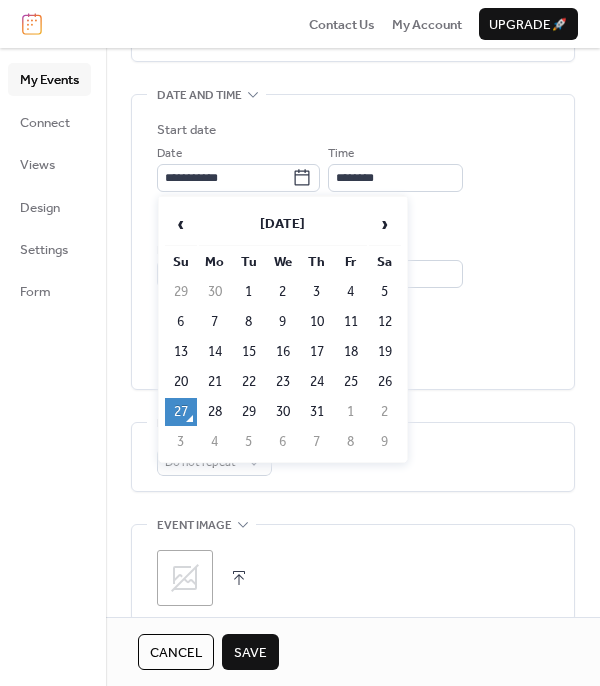click on "›" at bounding box center (385, 224) 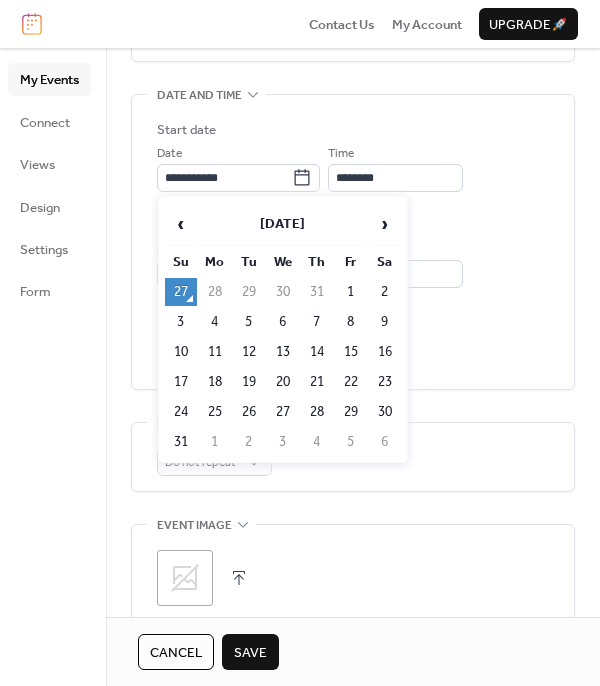 click on "›" at bounding box center [385, 224] 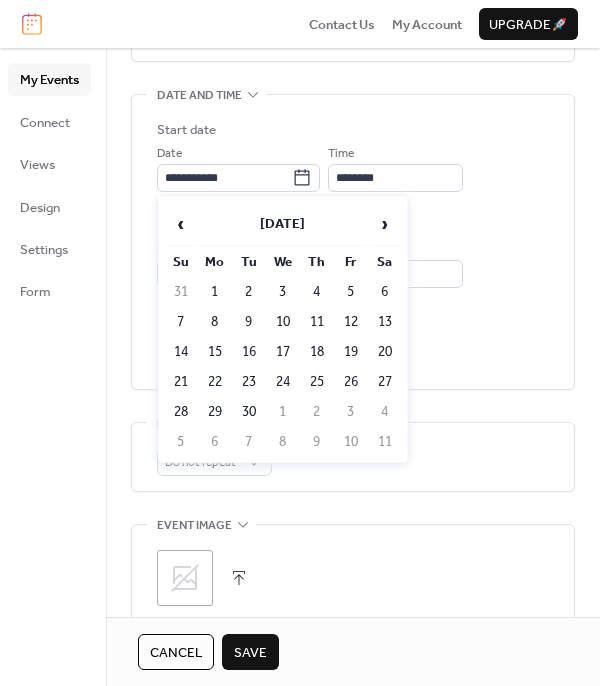 click on "›" at bounding box center (385, 224) 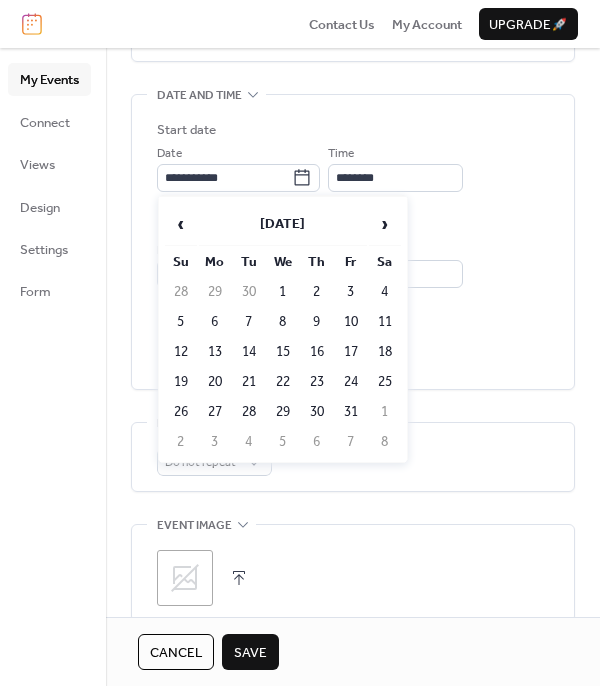 click on "›" at bounding box center (385, 224) 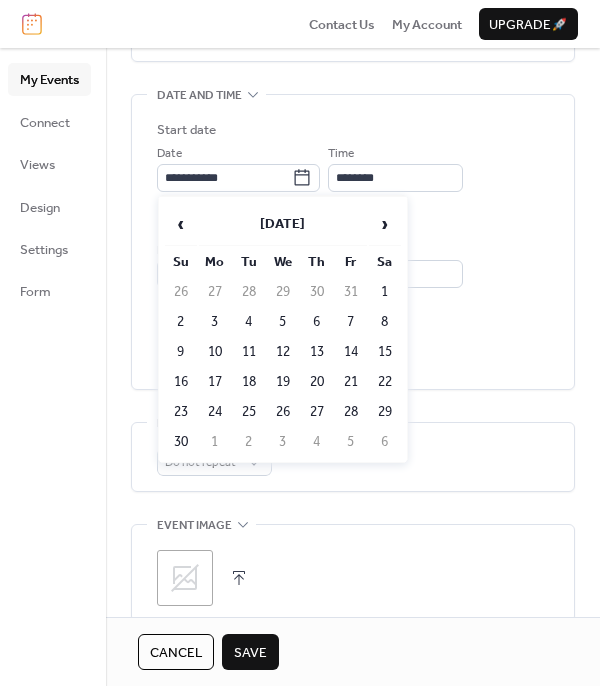 click on "12" at bounding box center [283, 352] 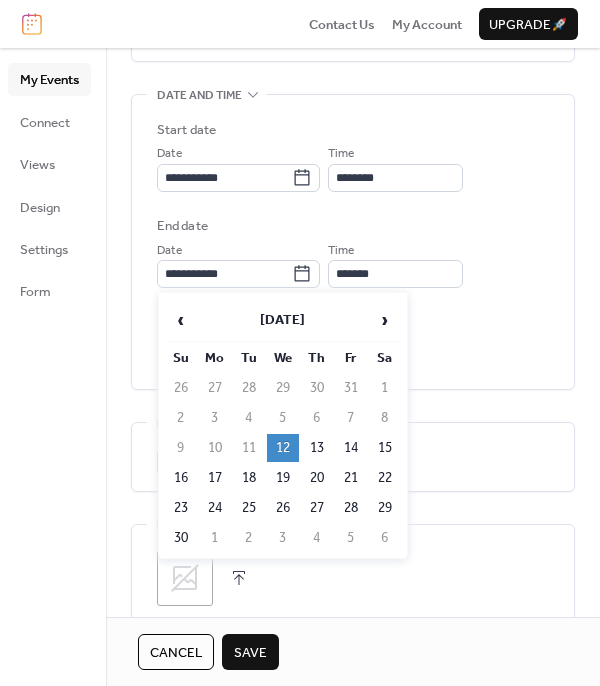 click 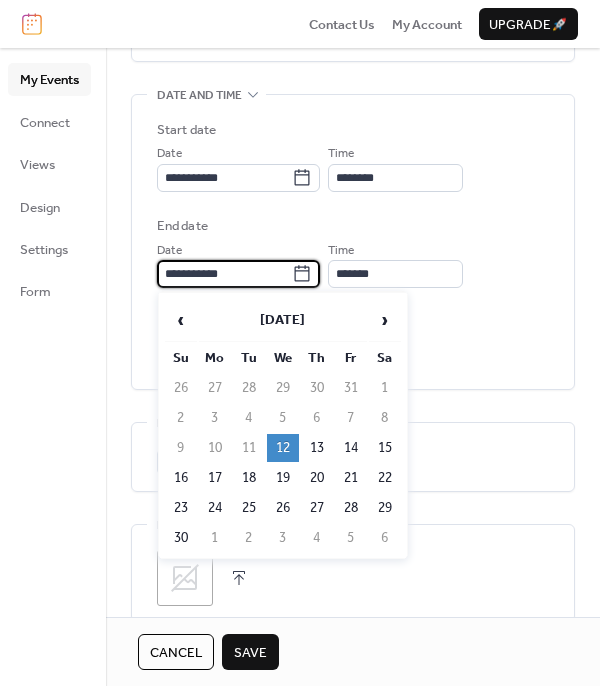 click on "**********" at bounding box center (224, 274) 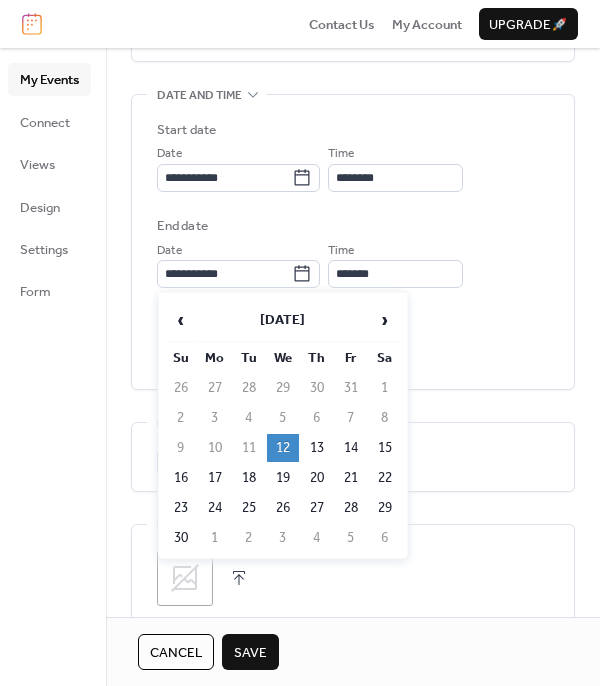 click on "16" at bounding box center [181, 478] 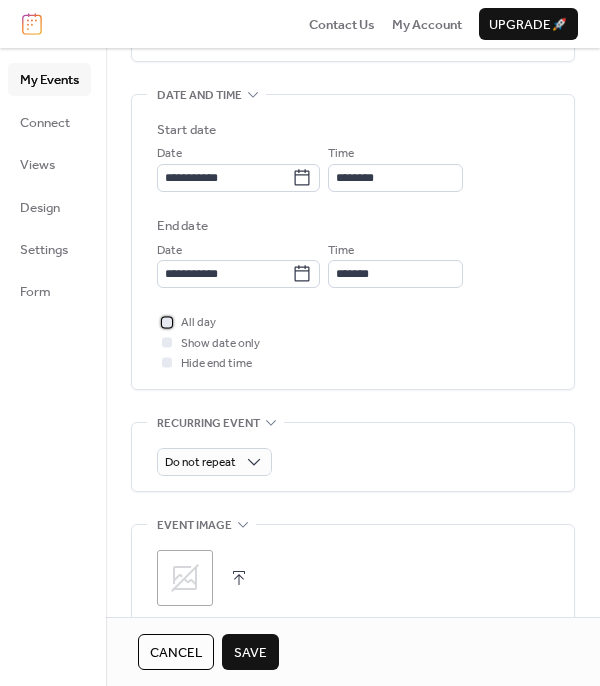 click at bounding box center [167, 322] 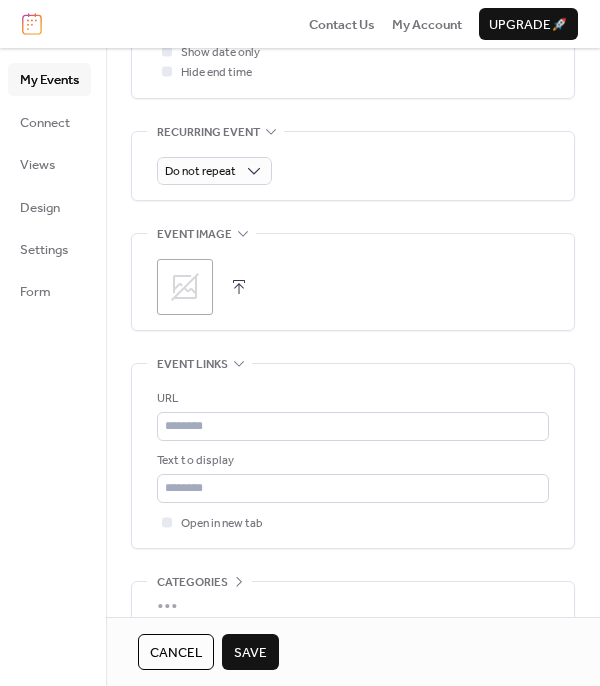 scroll, scrollTop: 891, scrollLeft: 0, axis: vertical 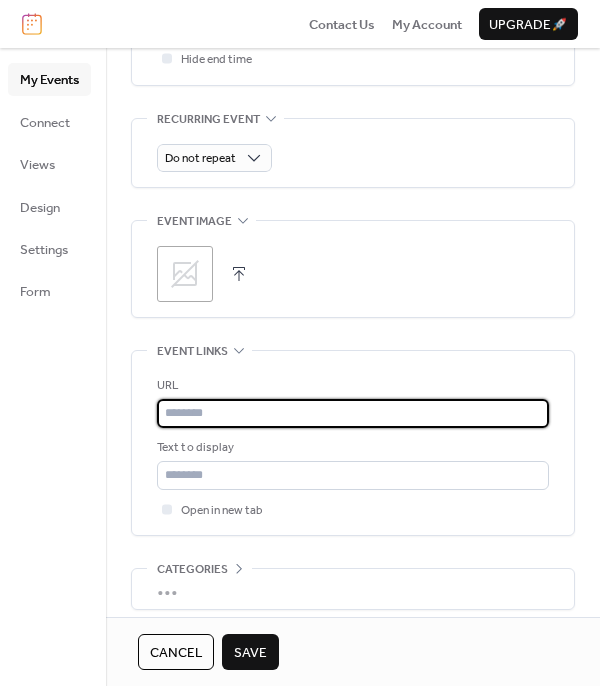 click at bounding box center [353, 413] 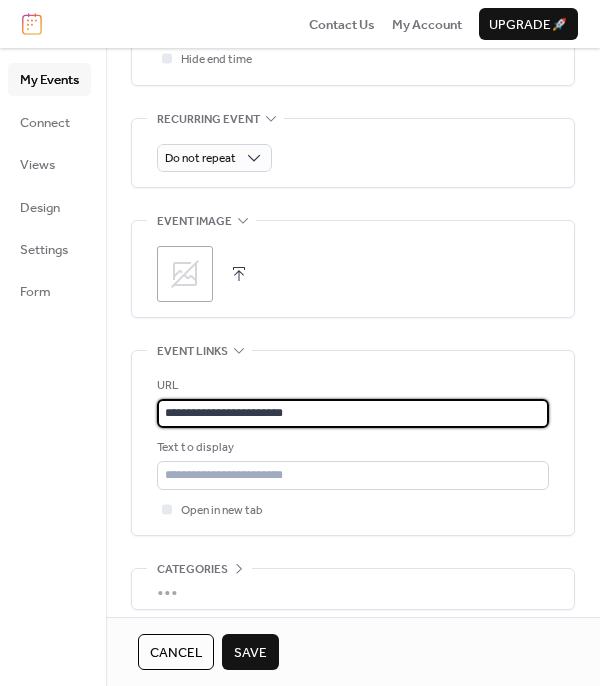 scroll, scrollTop: 976, scrollLeft: 0, axis: vertical 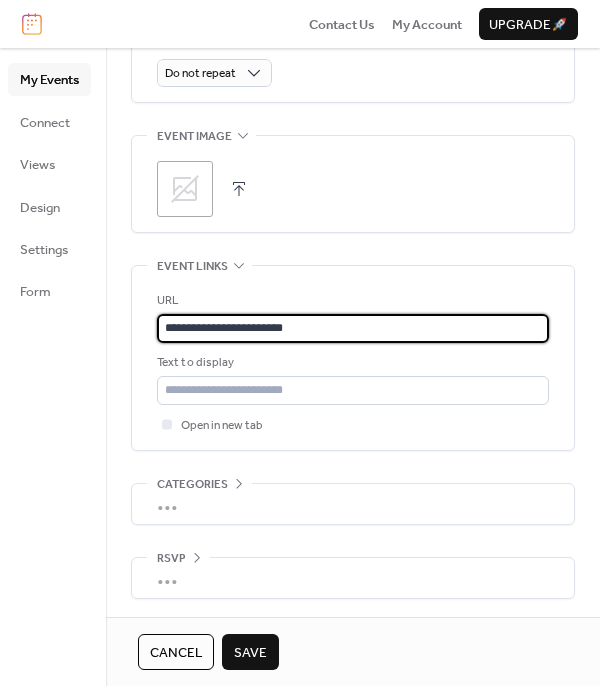 type on "**********" 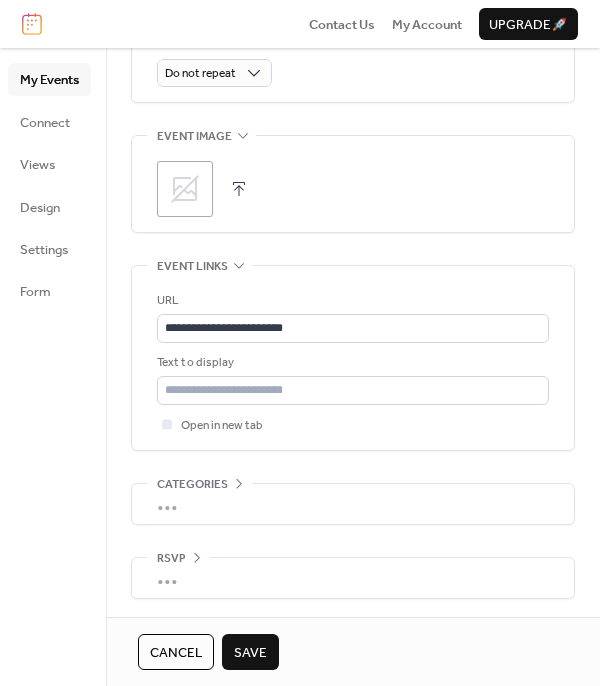 click on "Save" at bounding box center (250, 653) 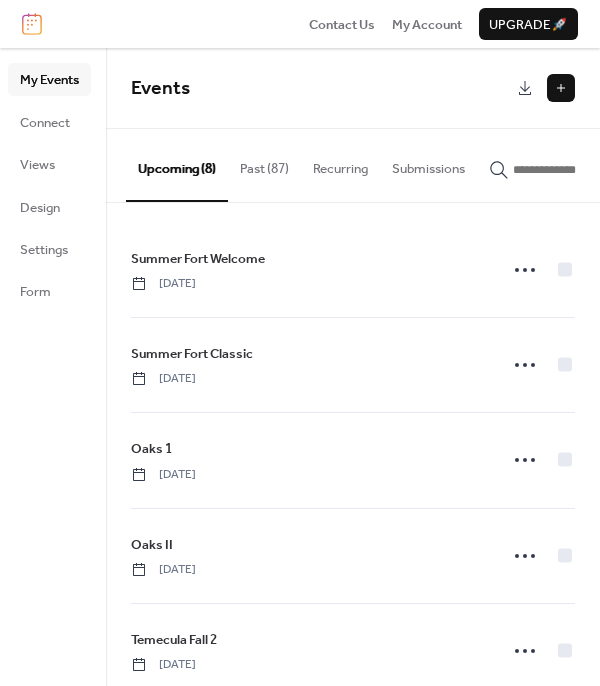 click at bounding box center [561, 88] 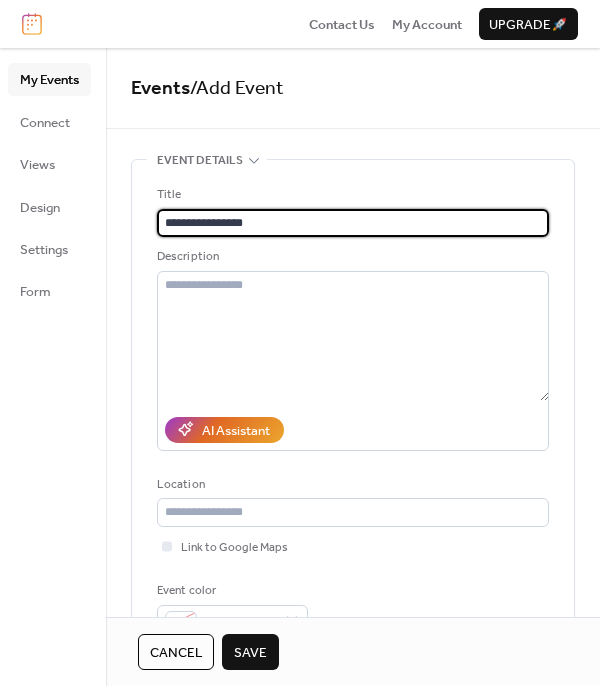 type on "**********" 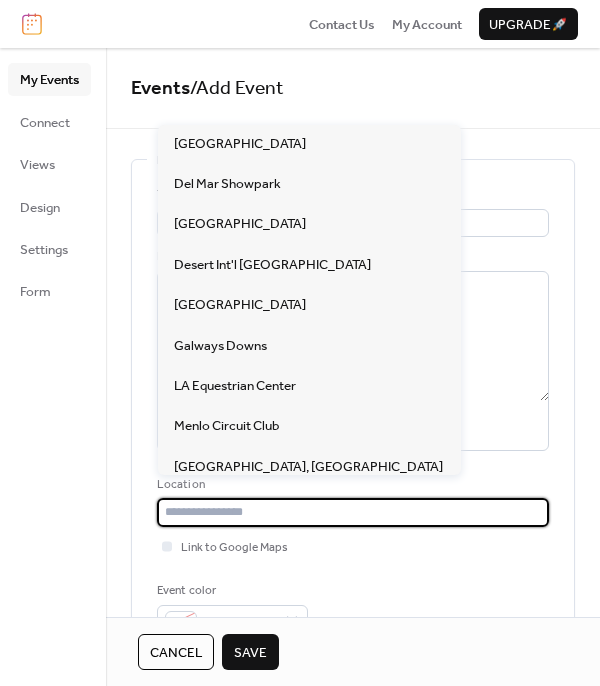 click at bounding box center (353, 512) 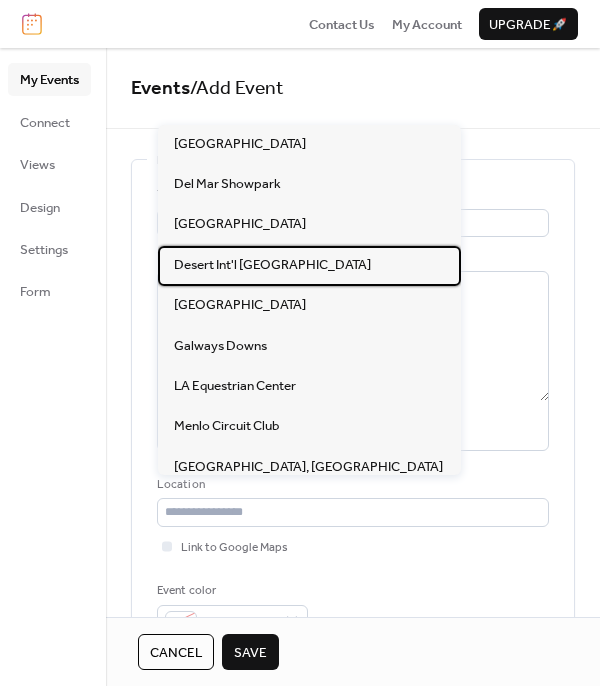 click on "Desert Int'l [GEOGRAPHIC_DATA]" at bounding box center (272, 265) 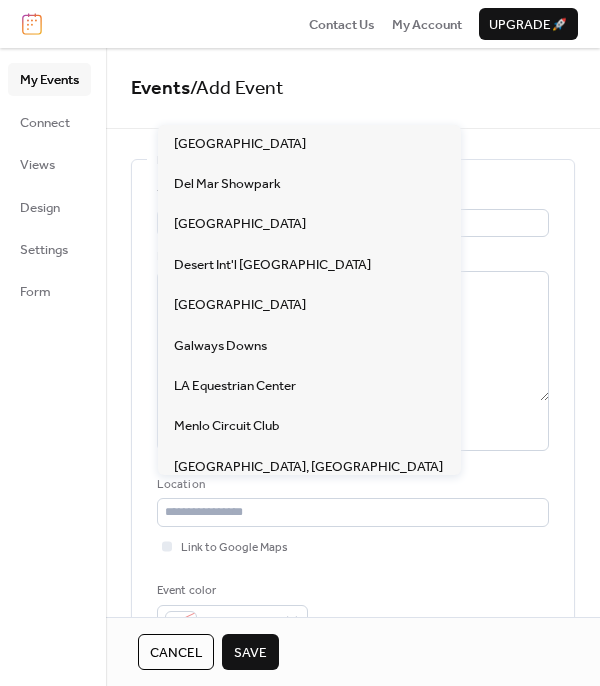 type on "**********" 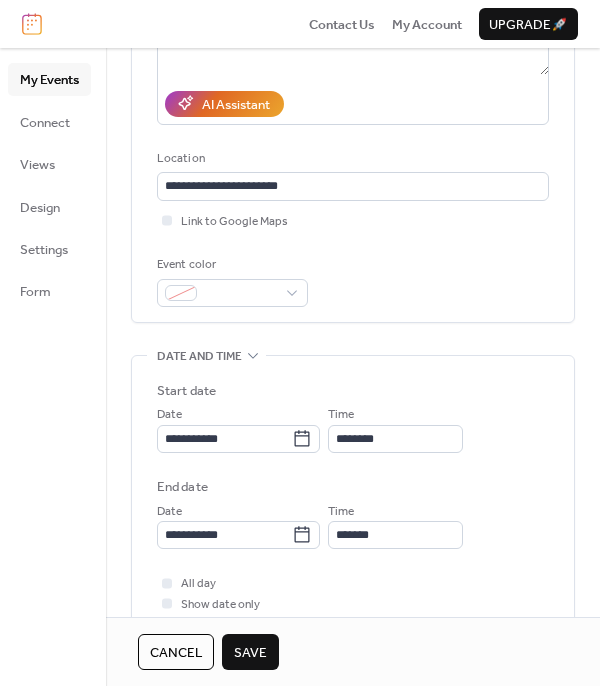 scroll, scrollTop: 332, scrollLeft: 0, axis: vertical 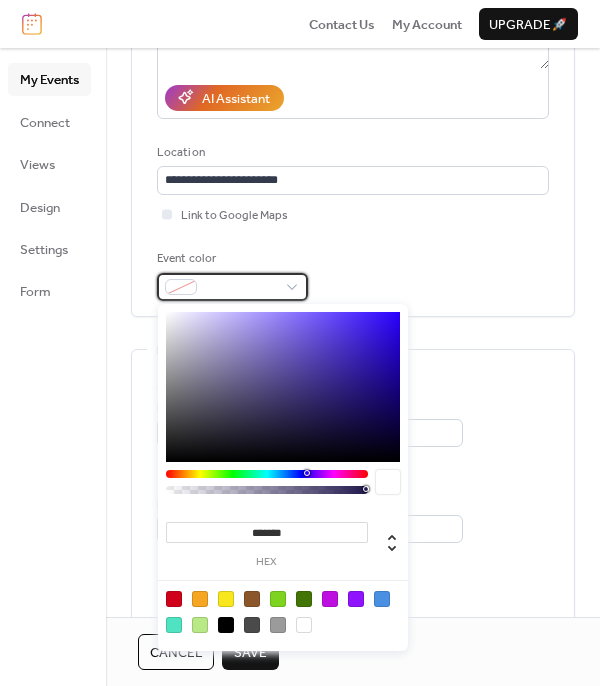 click at bounding box center [232, 287] 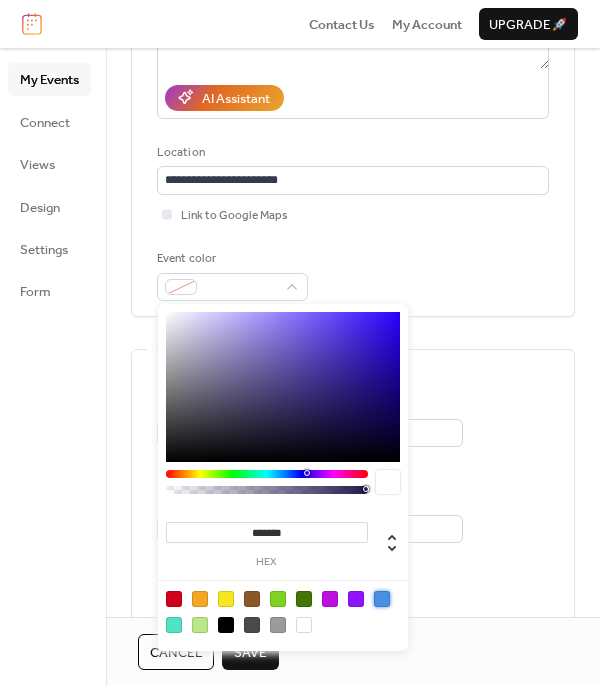 click at bounding box center [382, 599] 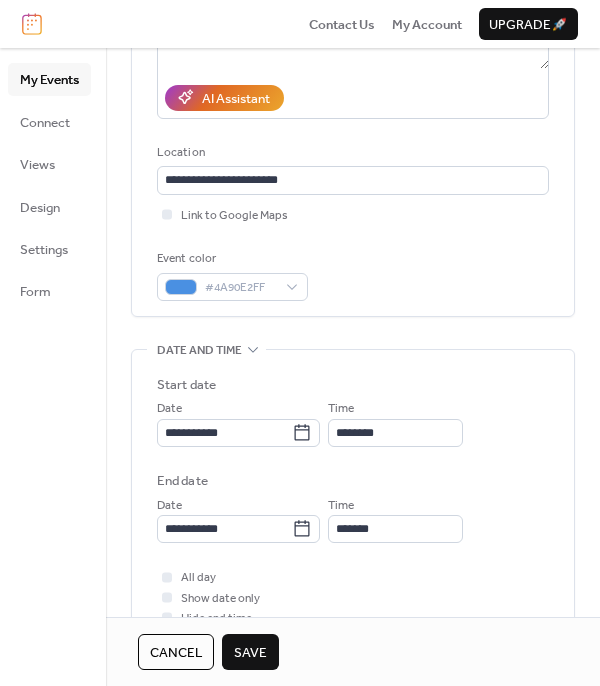 click on "**********" at bounding box center (353, 497) 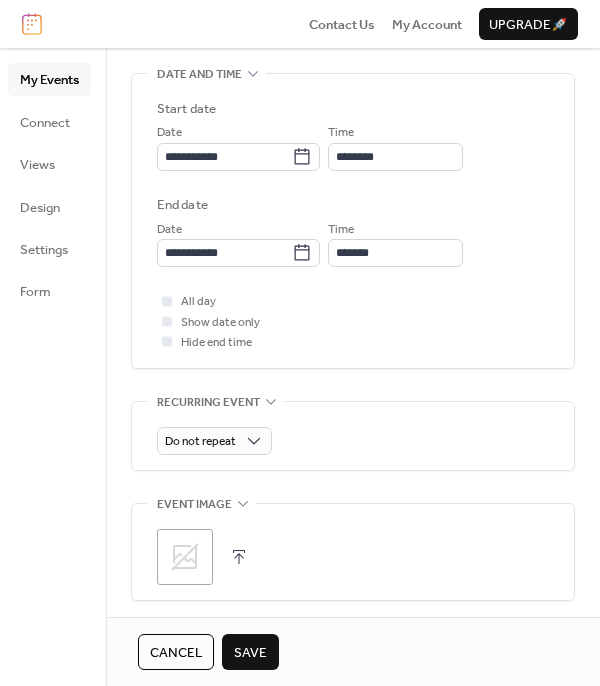 scroll, scrollTop: 612, scrollLeft: 0, axis: vertical 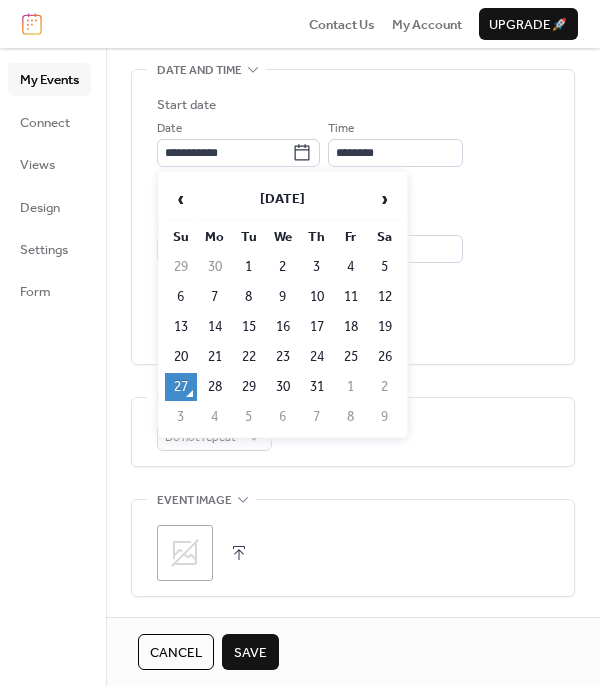 click 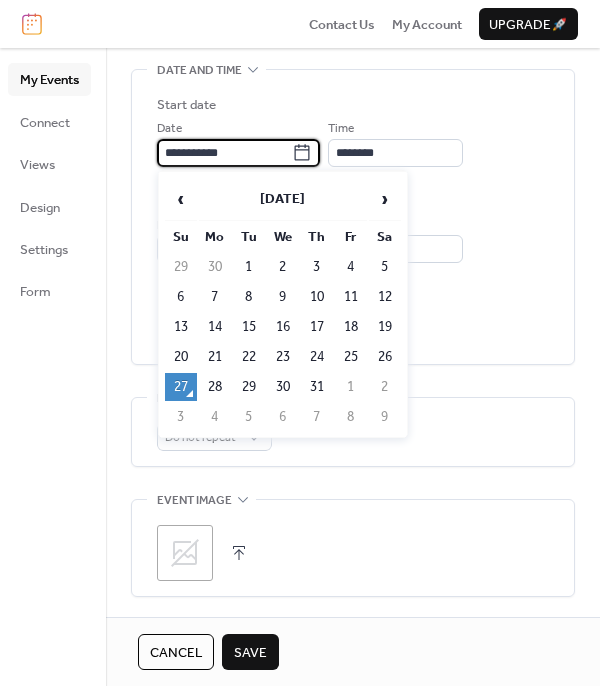 click on "**********" at bounding box center [224, 153] 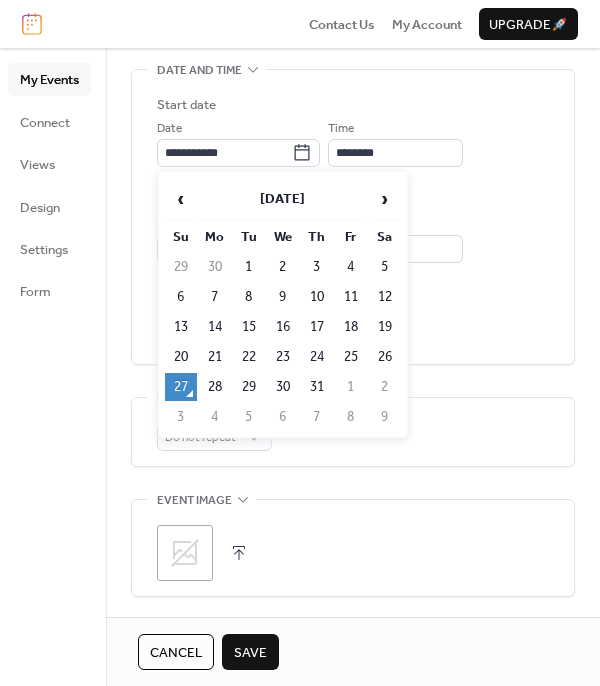 click on "›" at bounding box center [385, 199] 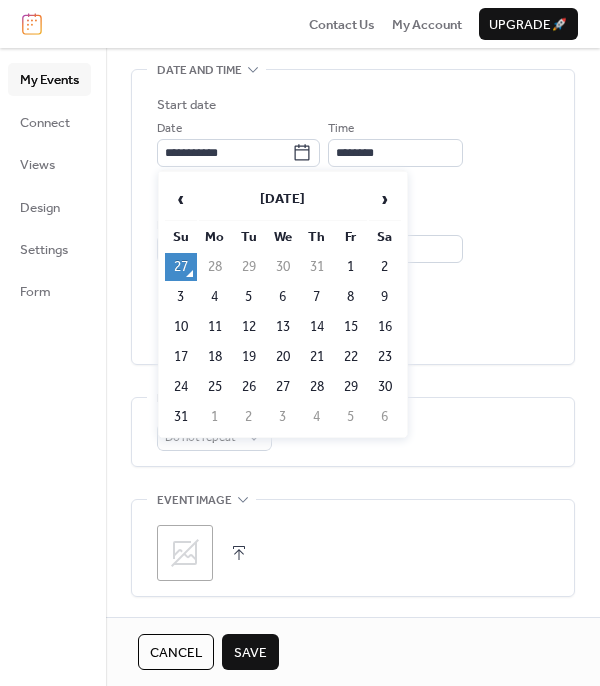 click on "›" at bounding box center (385, 199) 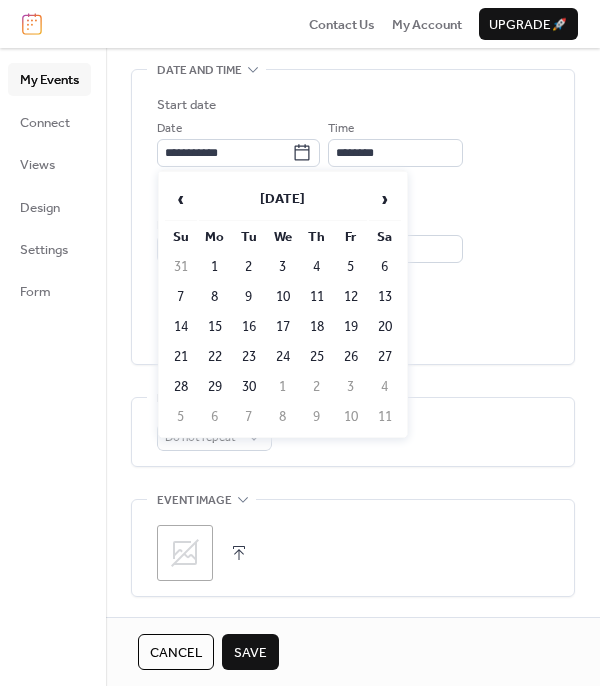 click on "›" at bounding box center (385, 199) 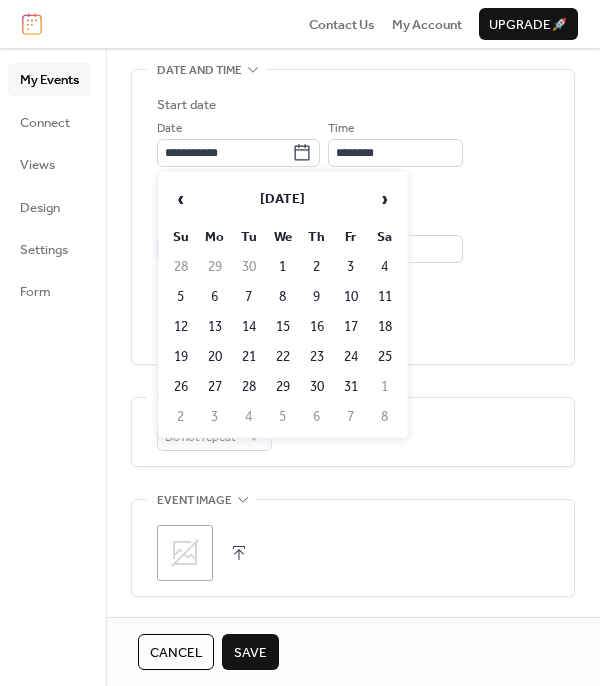 click on "›" at bounding box center [385, 199] 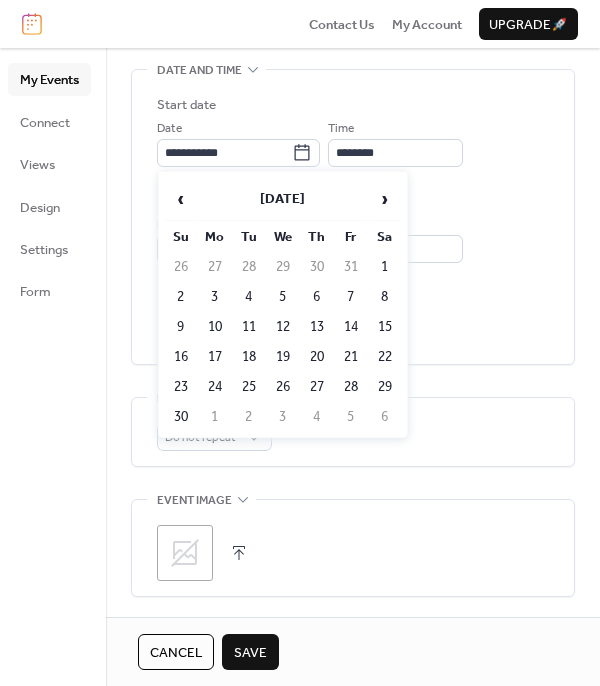 click on "›" at bounding box center [385, 199] 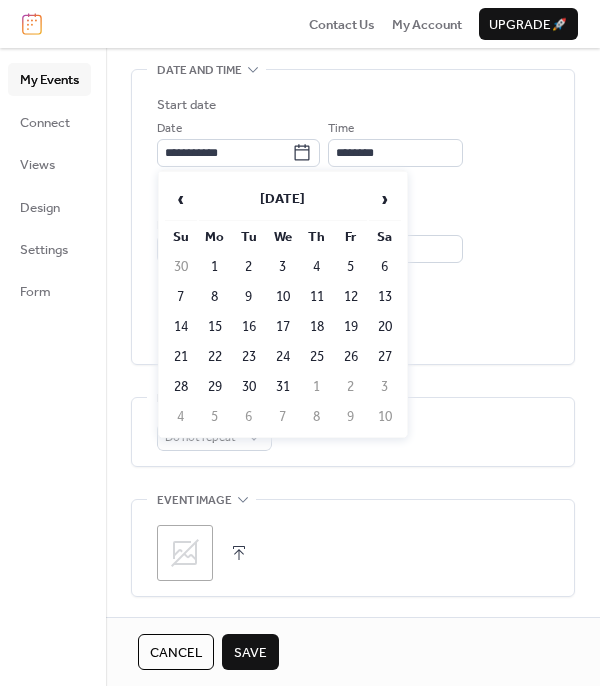 click on "3" at bounding box center (283, 267) 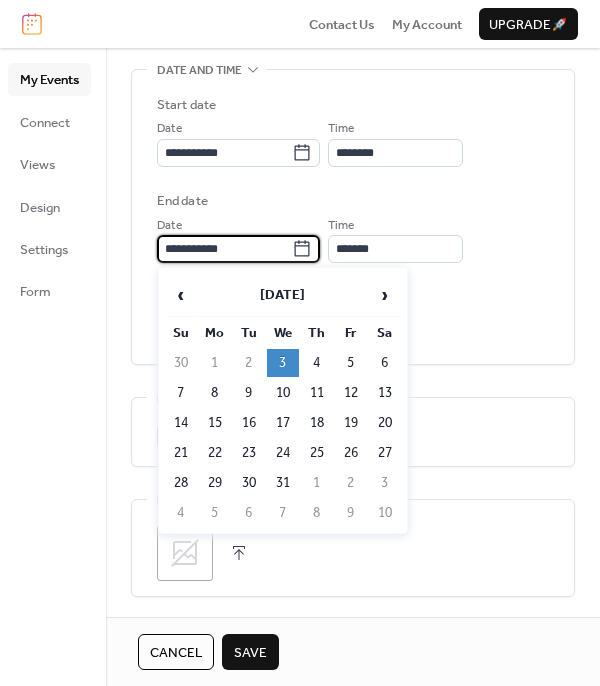 click on "**********" at bounding box center [224, 249] 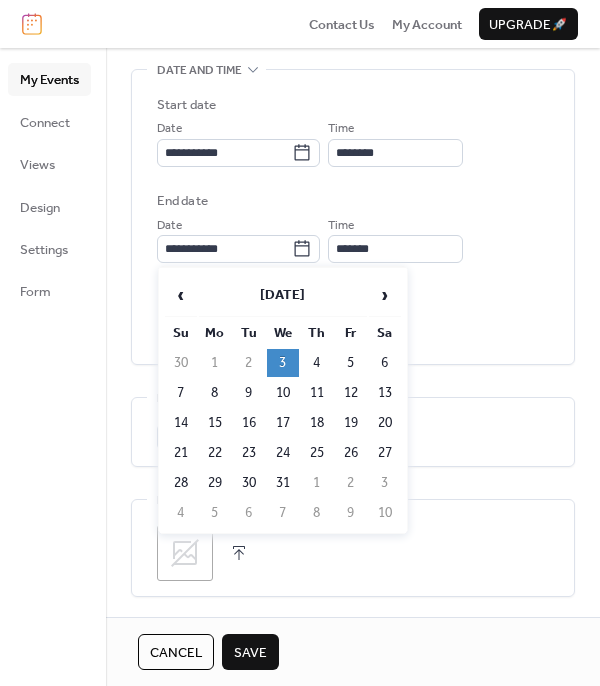 click on "7" at bounding box center (181, 393) 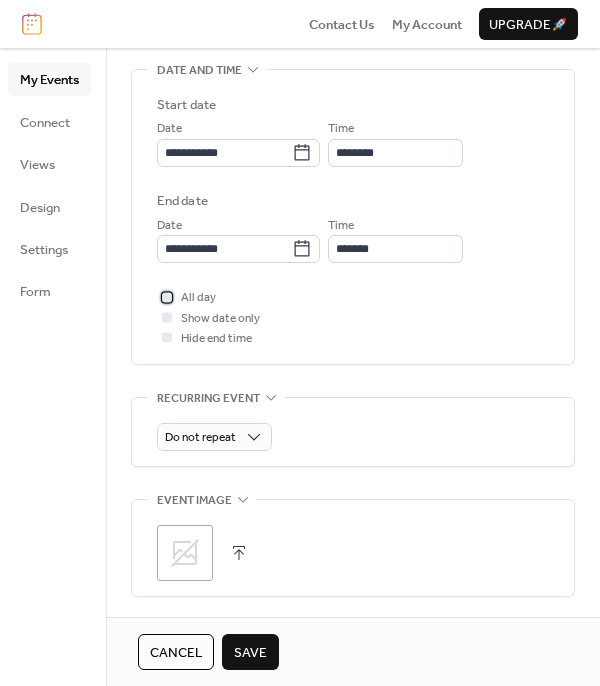 click on "All day" at bounding box center (198, 298) 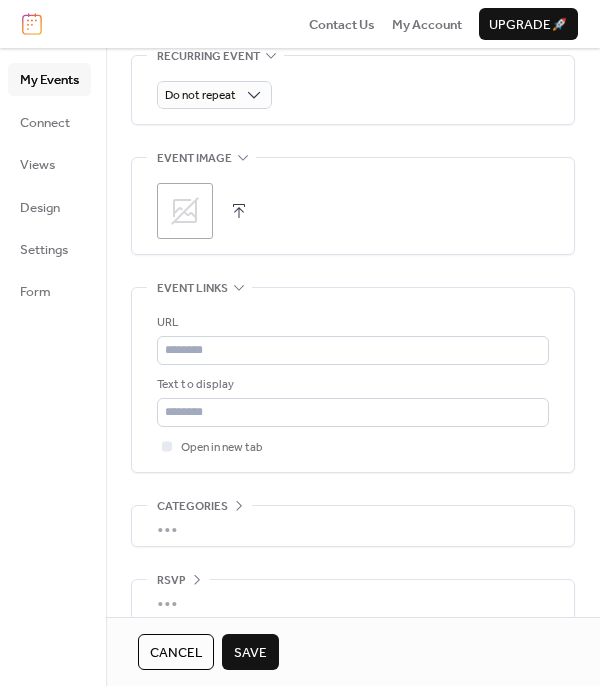 scroll, scrollTop: 962, scrollLeft: 0, axis: vertical 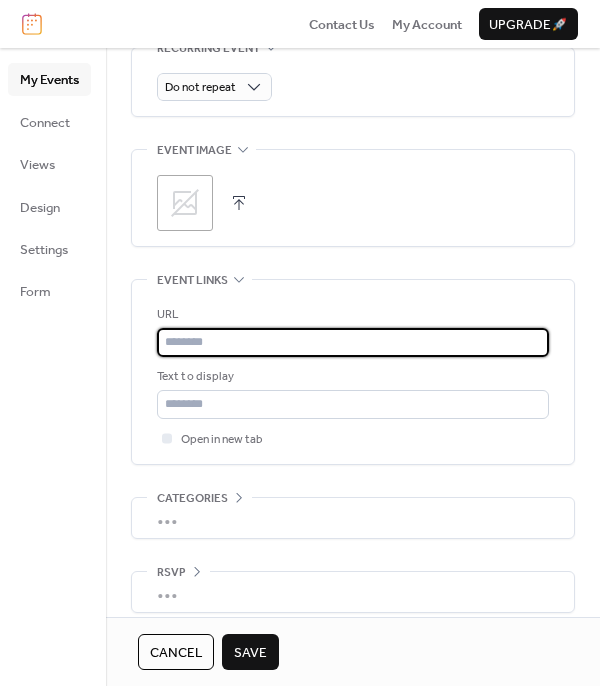 click at bounding box center [353, 342] 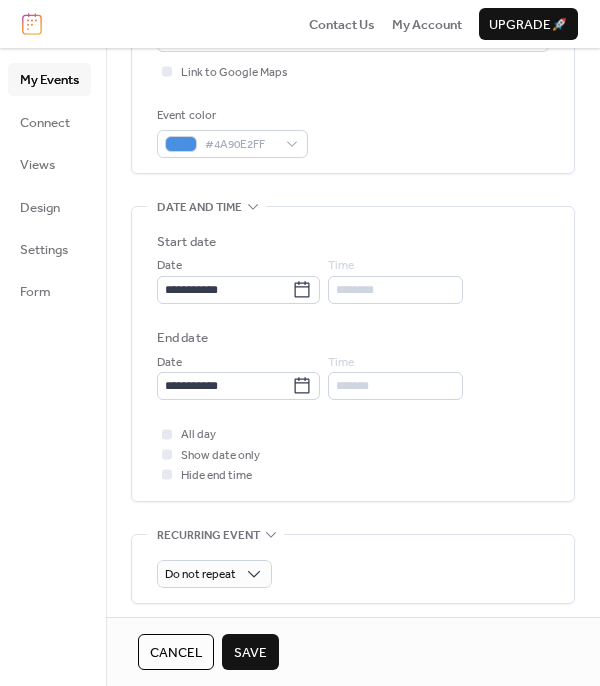 scroll, scrollTop: 471, scrollLeft: 0, axis: vertical 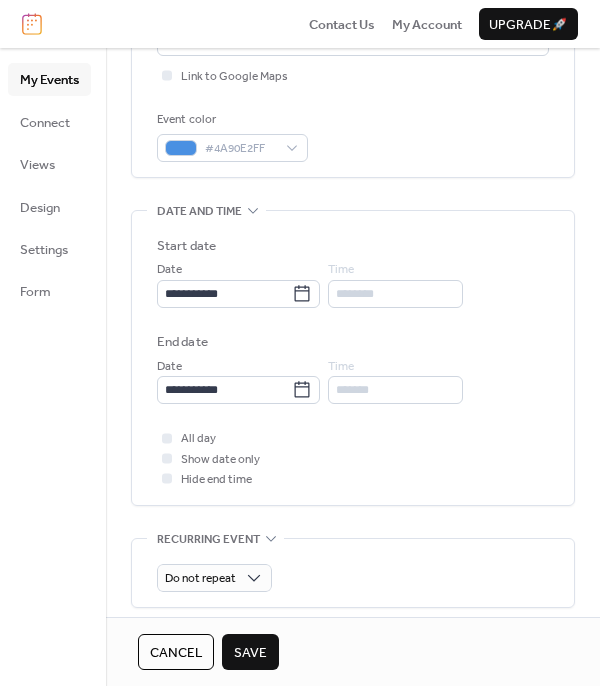click on "Save" at bounding box center (250, 652) 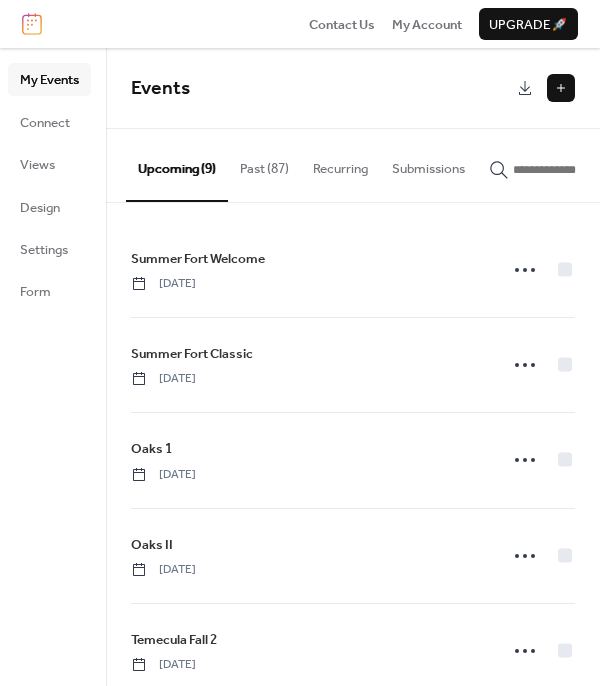 click at bounding box center (561, 88) 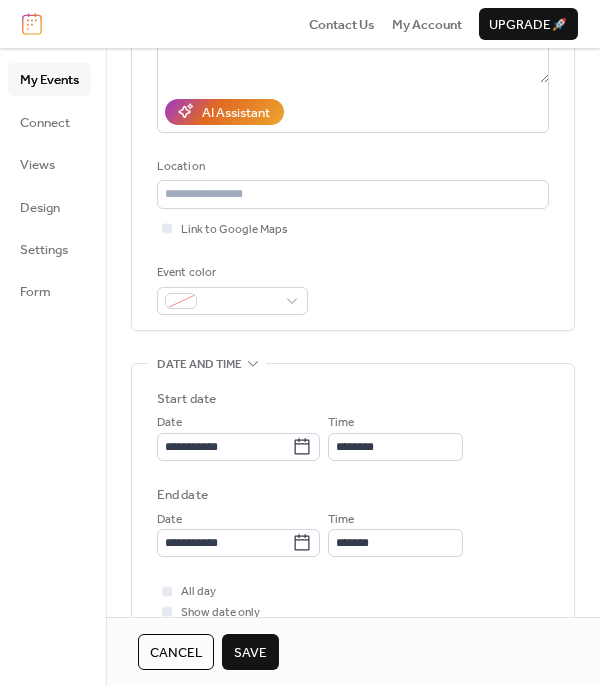 scroll, scrollTop: 319, scrollLeft: 0, axis: vertical 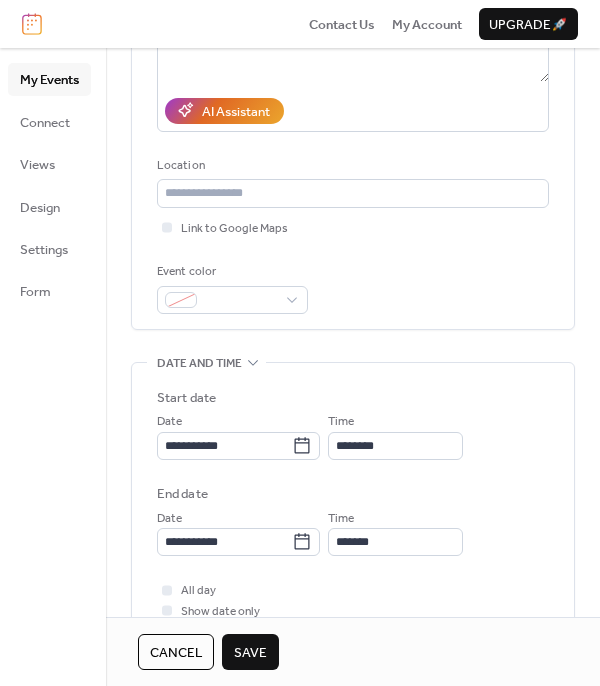 type on "**********" 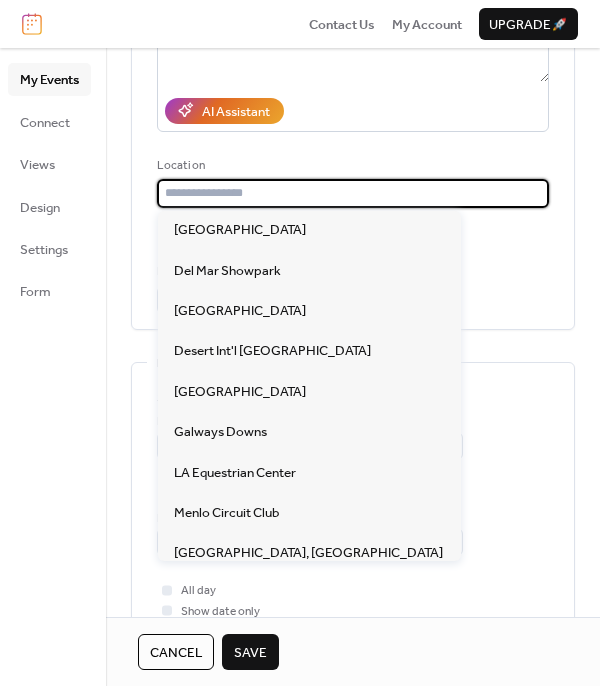 click at bounding box center (353, 193) 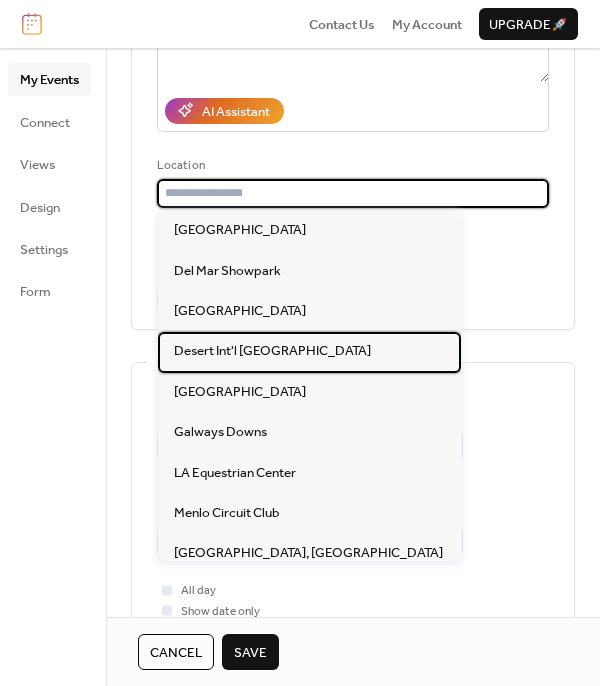 click on "Desert Int'l [GEOGRAPHIC_DATA]" at bounding box center (272, 351) 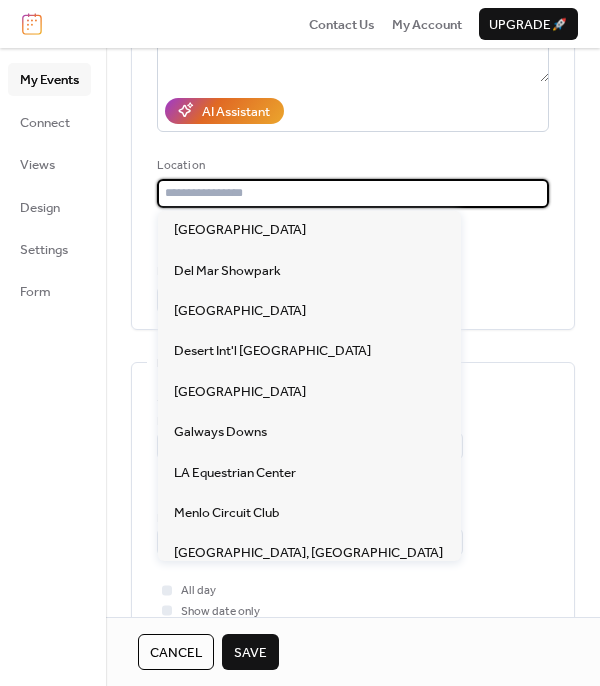 type on "**********" 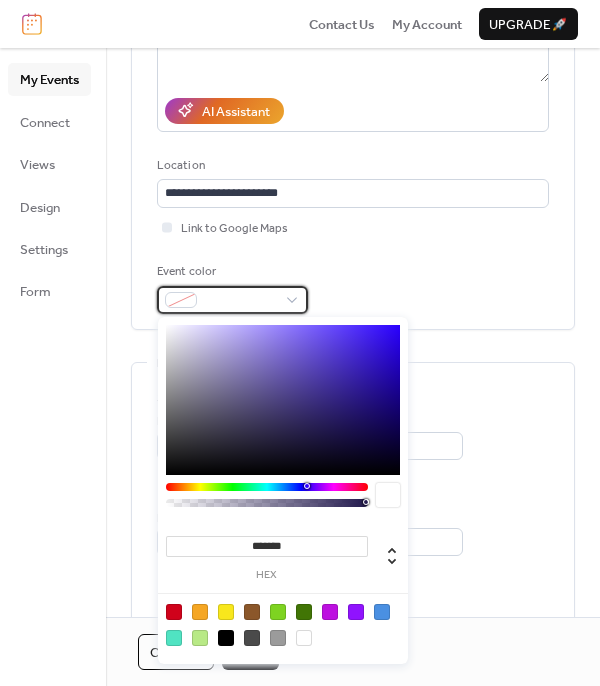 click at bounding box center (240, 301) 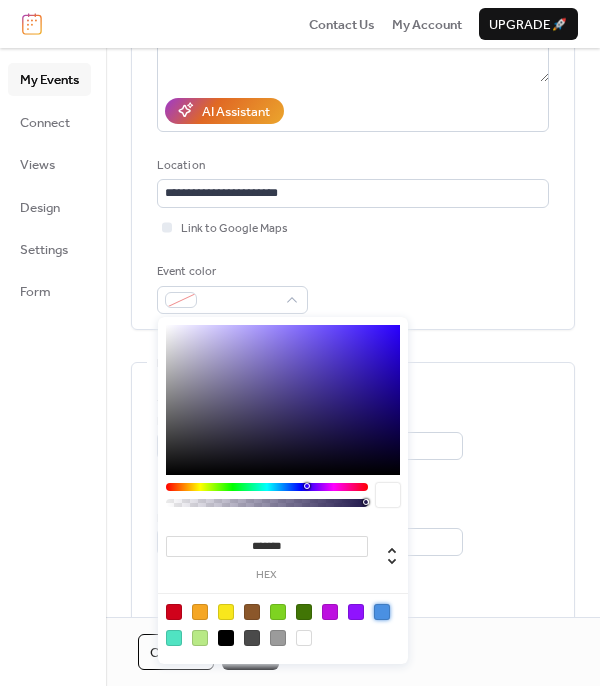 click at bounding box center [382, 612] 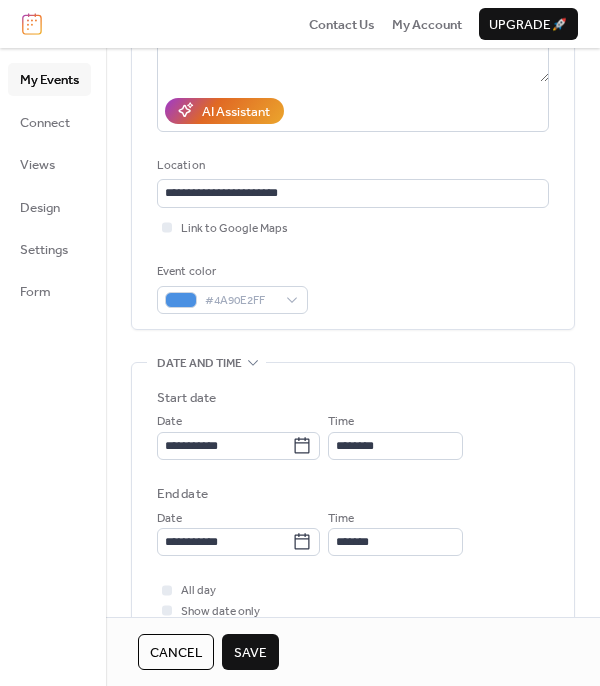 click on "**********" at bounding box center [353, 472] 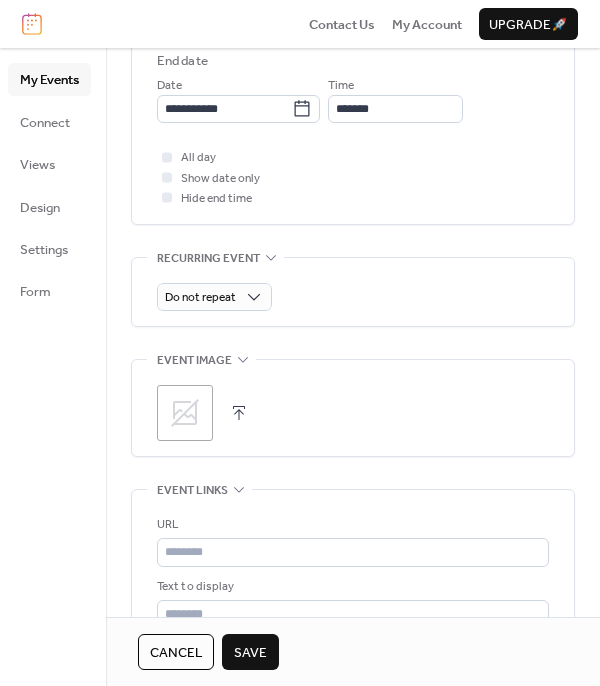 scroll, scrollTop: 696, scrollLeft: 0, axis: vertical 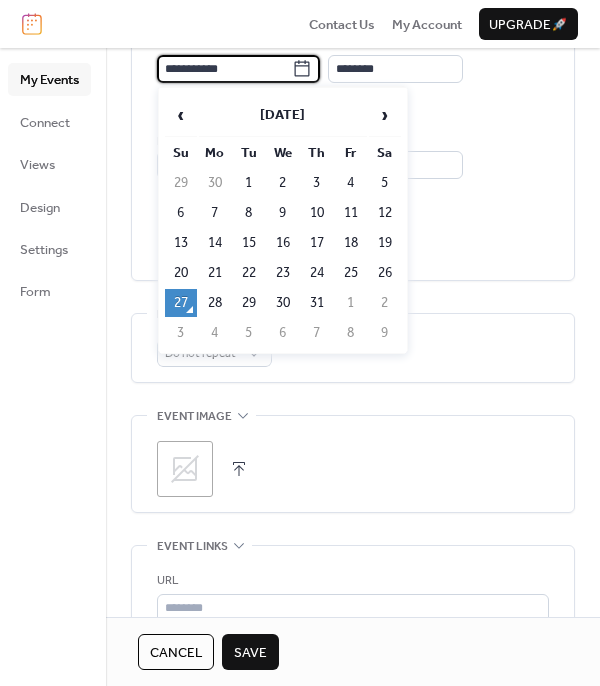 click on "**********" at bounding box center [224, 69] 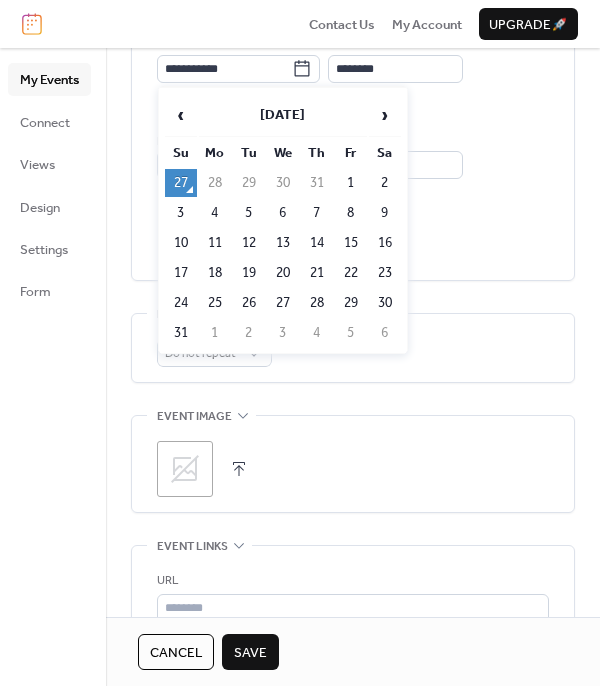 click on "›" at bounding box center (385, 115) 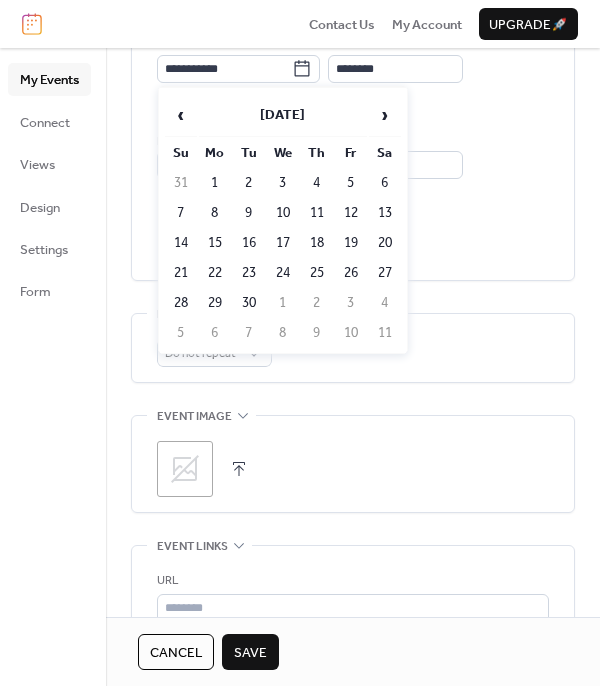 click on "›" at bounding box center [385, 115] 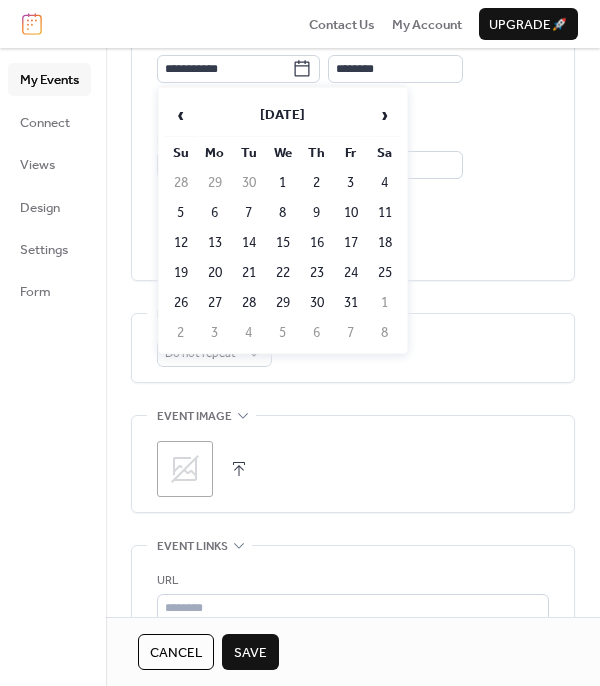 click on "›" at bounding box center [385, 115] 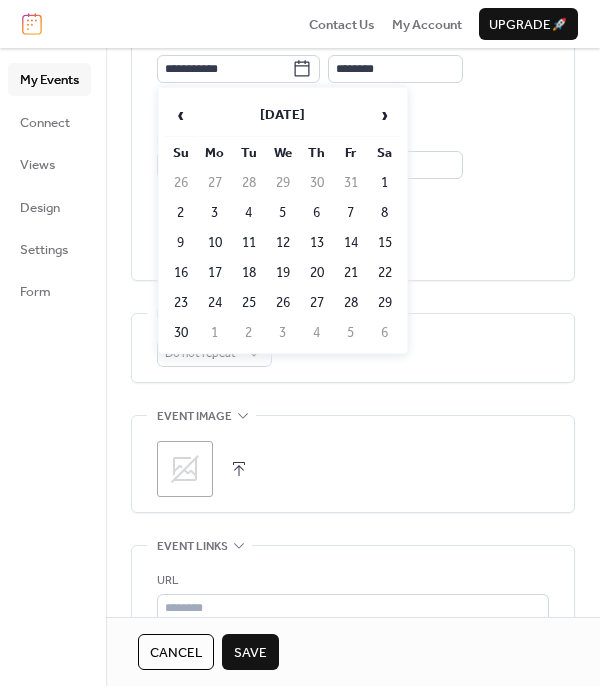 click on "›" at bounding box center (385, 115) 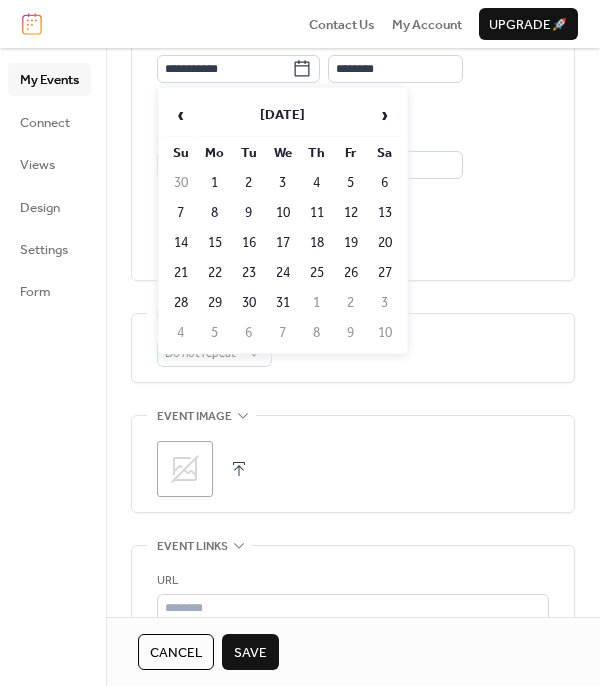 click on "10" at bounding box center [283, 213] 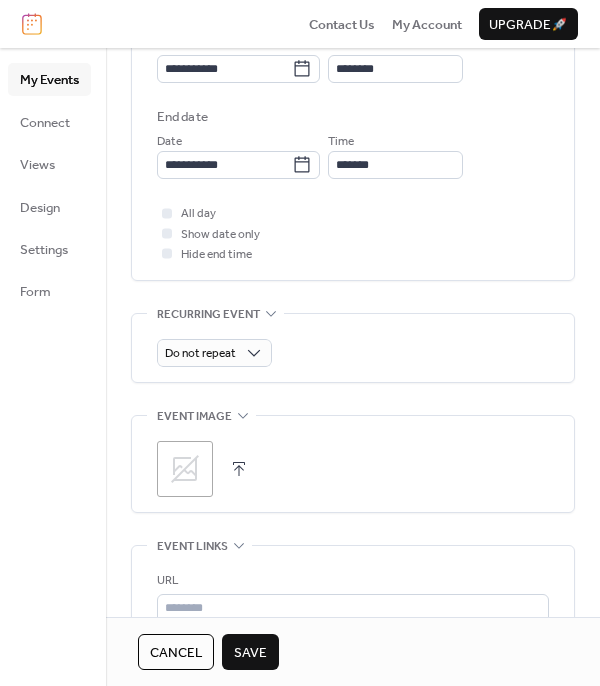 click on "**********" at bounding box center [353, 138] 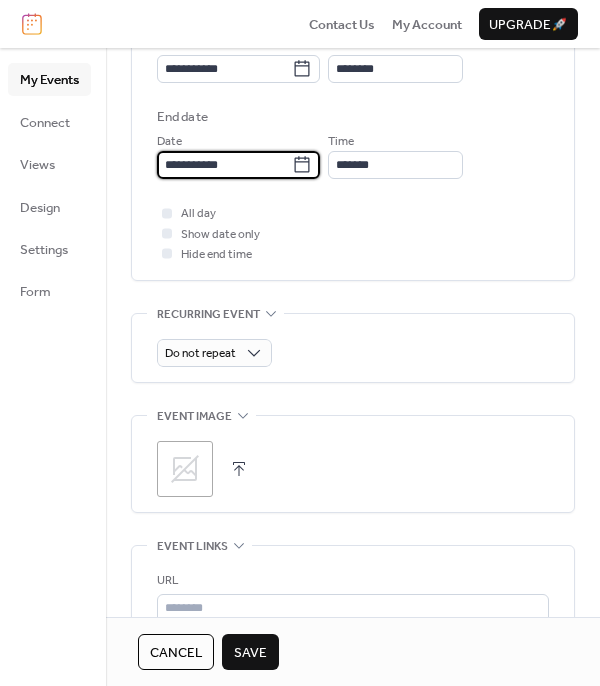 click on "**********" at bounding box center [224, 165] 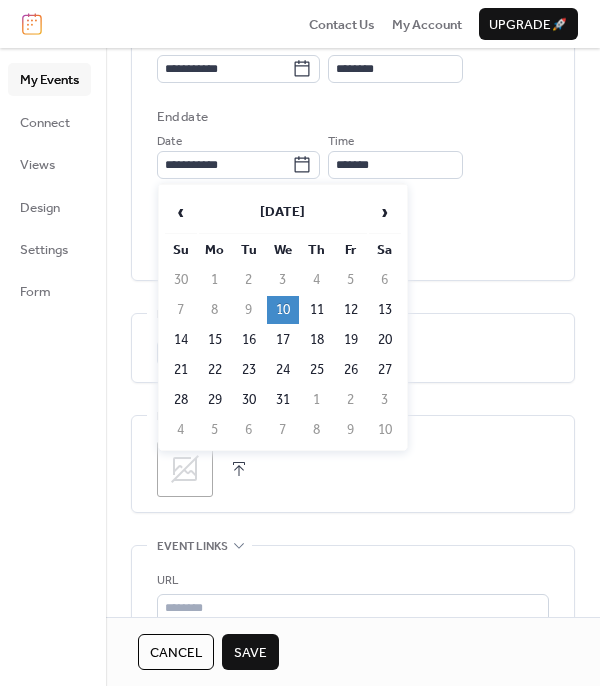 click on "14" at bounding box center (181, 340) 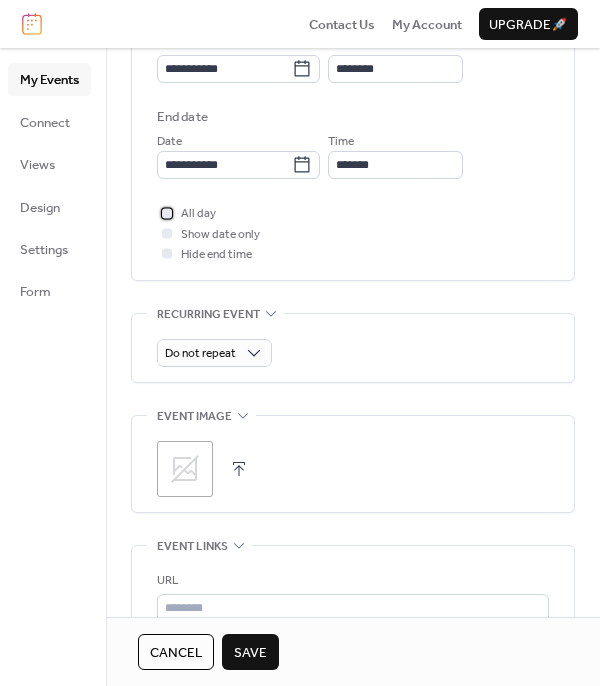 click on "All day" at bounding box center [198, 214] 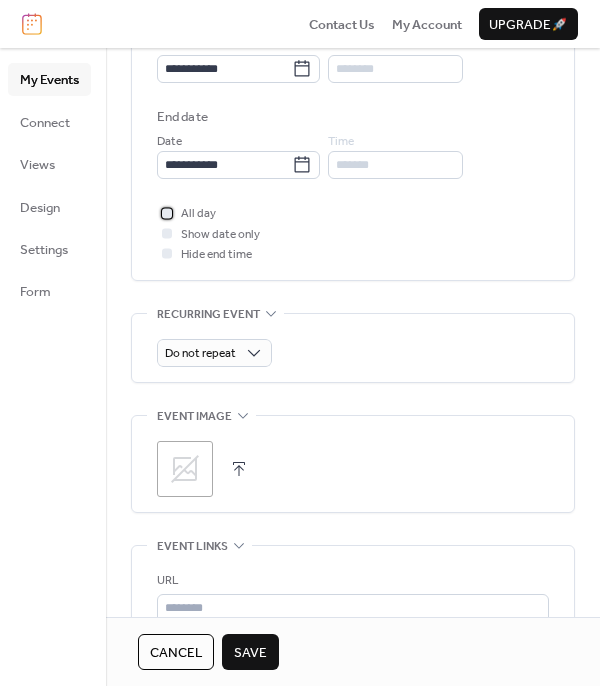 scroll, scrollTop: 976, scrollLeft: 0, axis: vertical 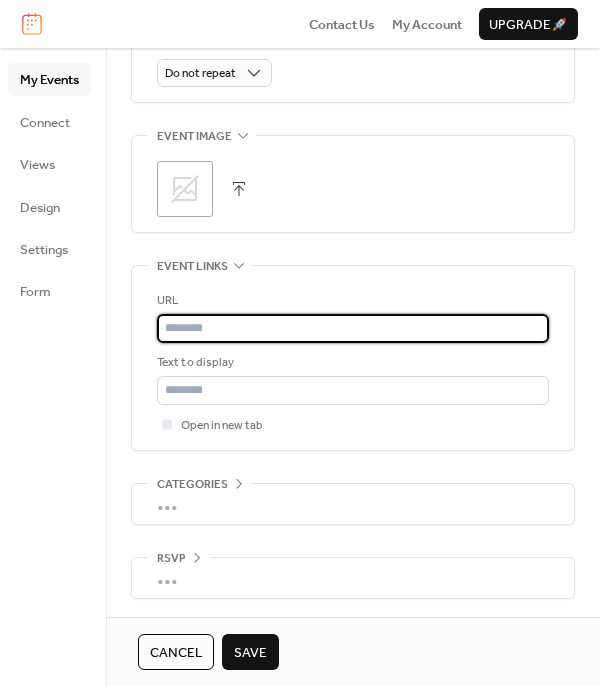 click at bounding box center [353, 328] 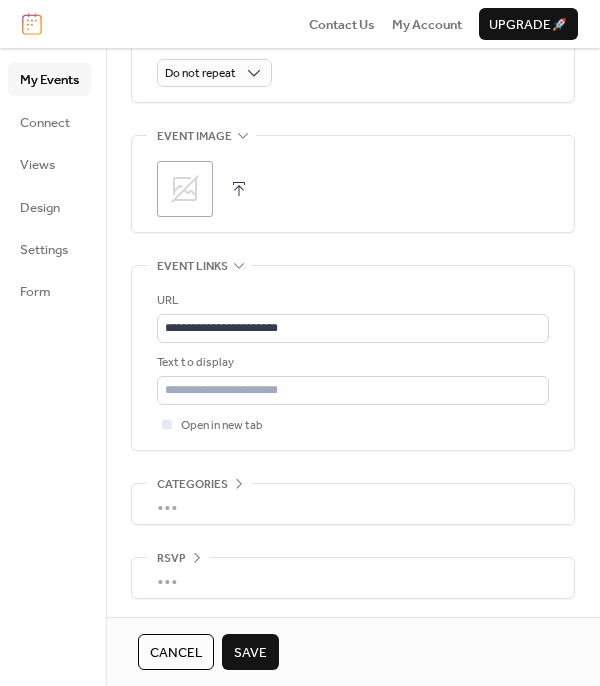 click on "Save" at bounding box center (250, 653) 